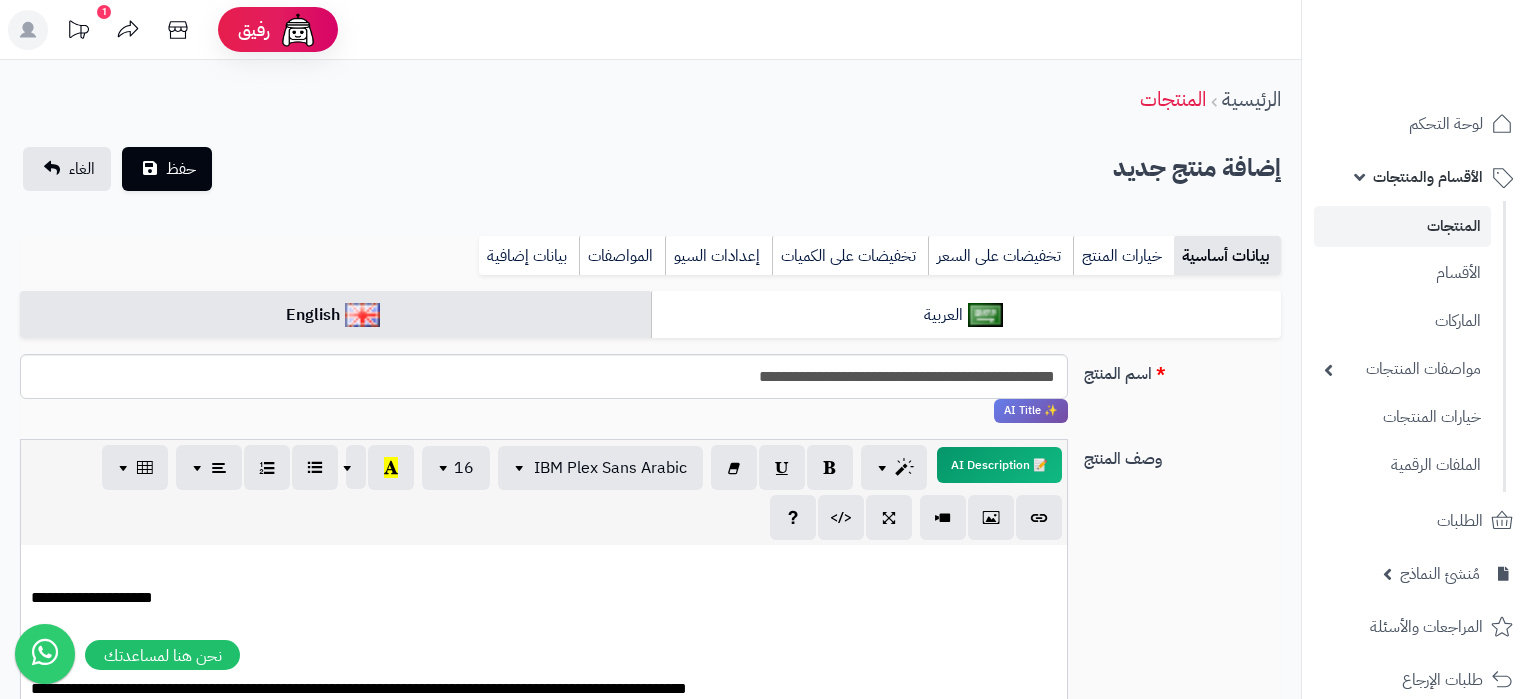 select 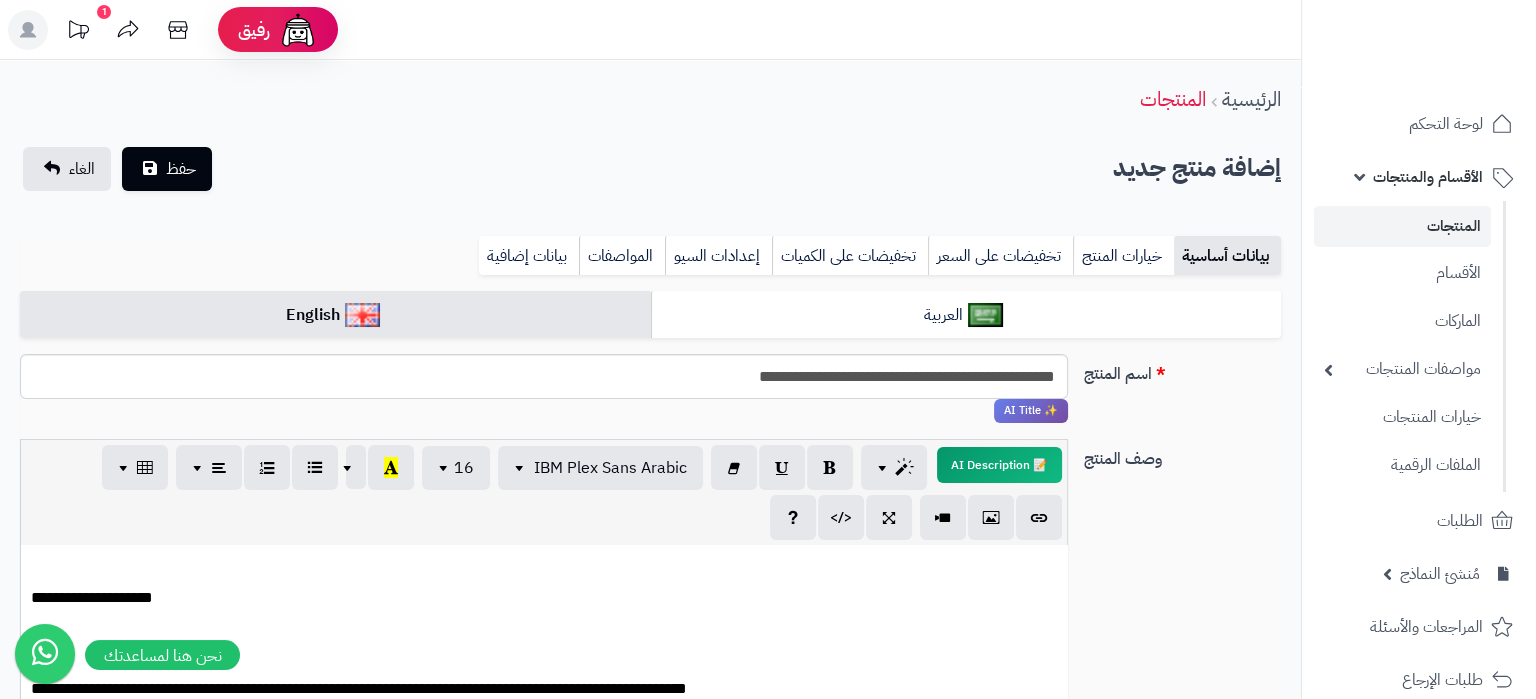 scroll, scrollTop: 477, scrollLeft: 0, axis: vertical 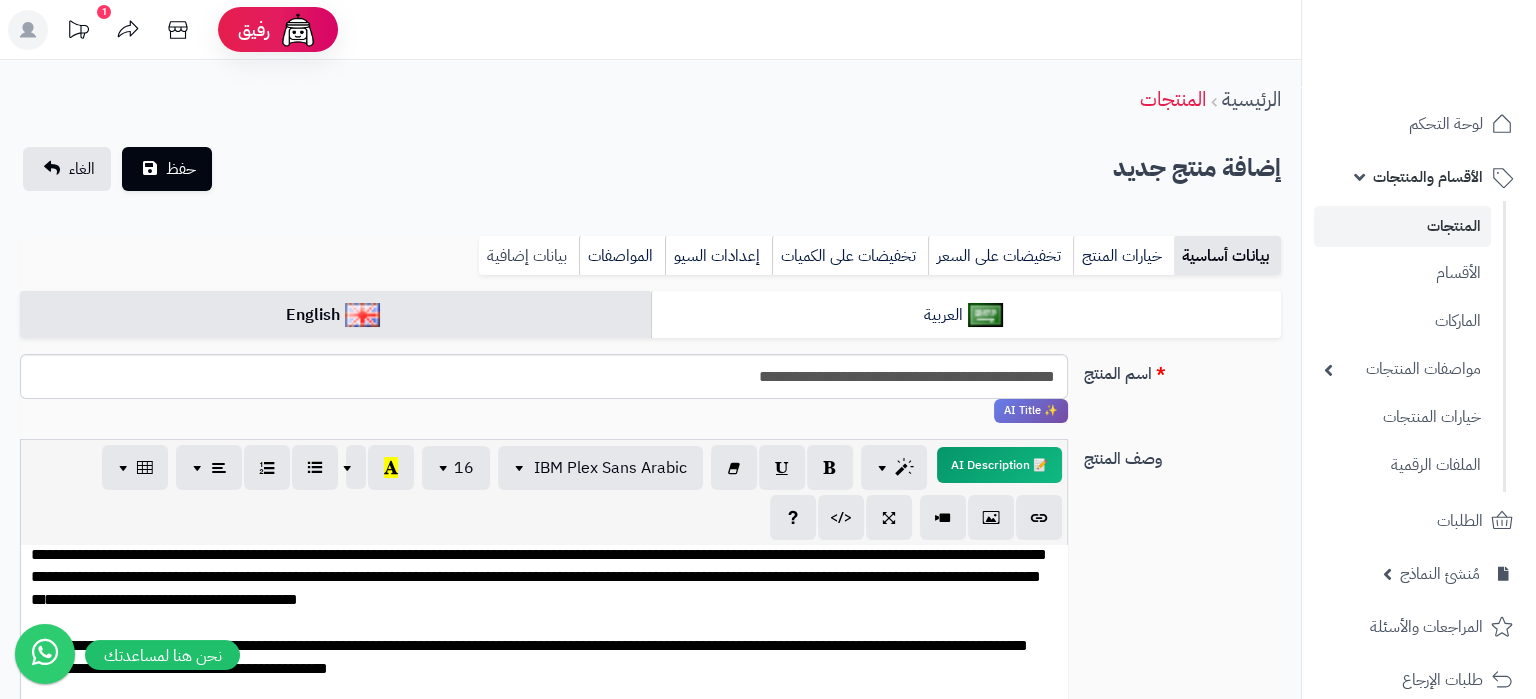 click on "بيانات إضافية" at bounding box center (529, 256) 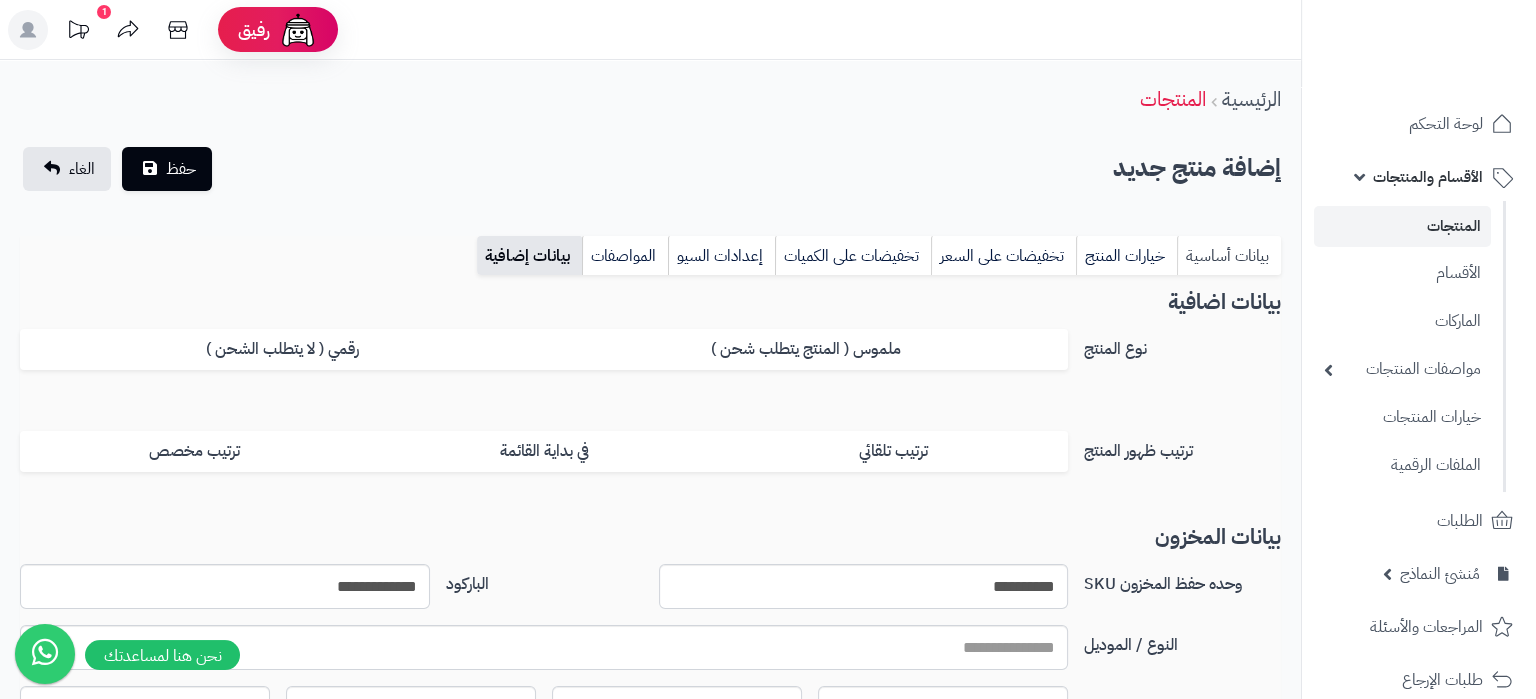 click on "بيانات أساسية" at bounding box center [1229, 256] 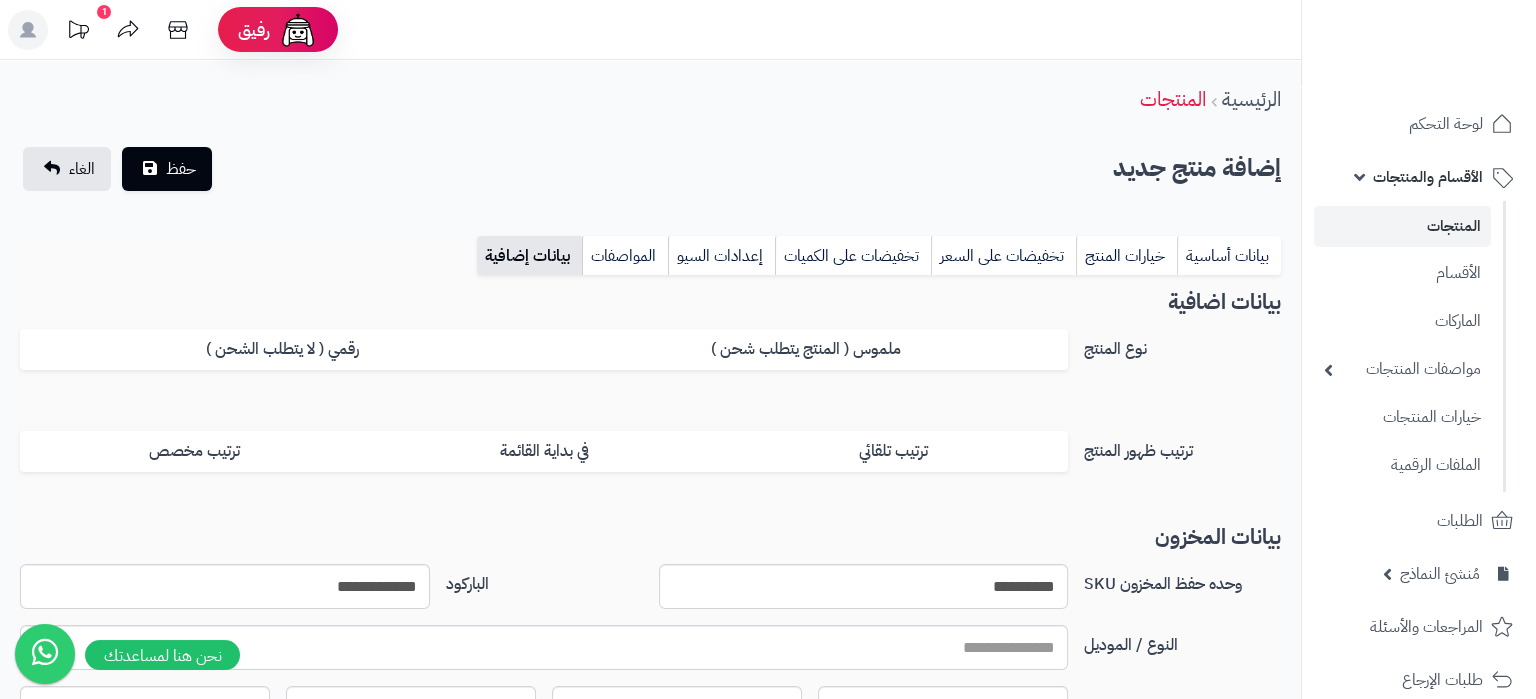 scroll, scrollTop: 477, scrollLeft: 0, axis: vertical 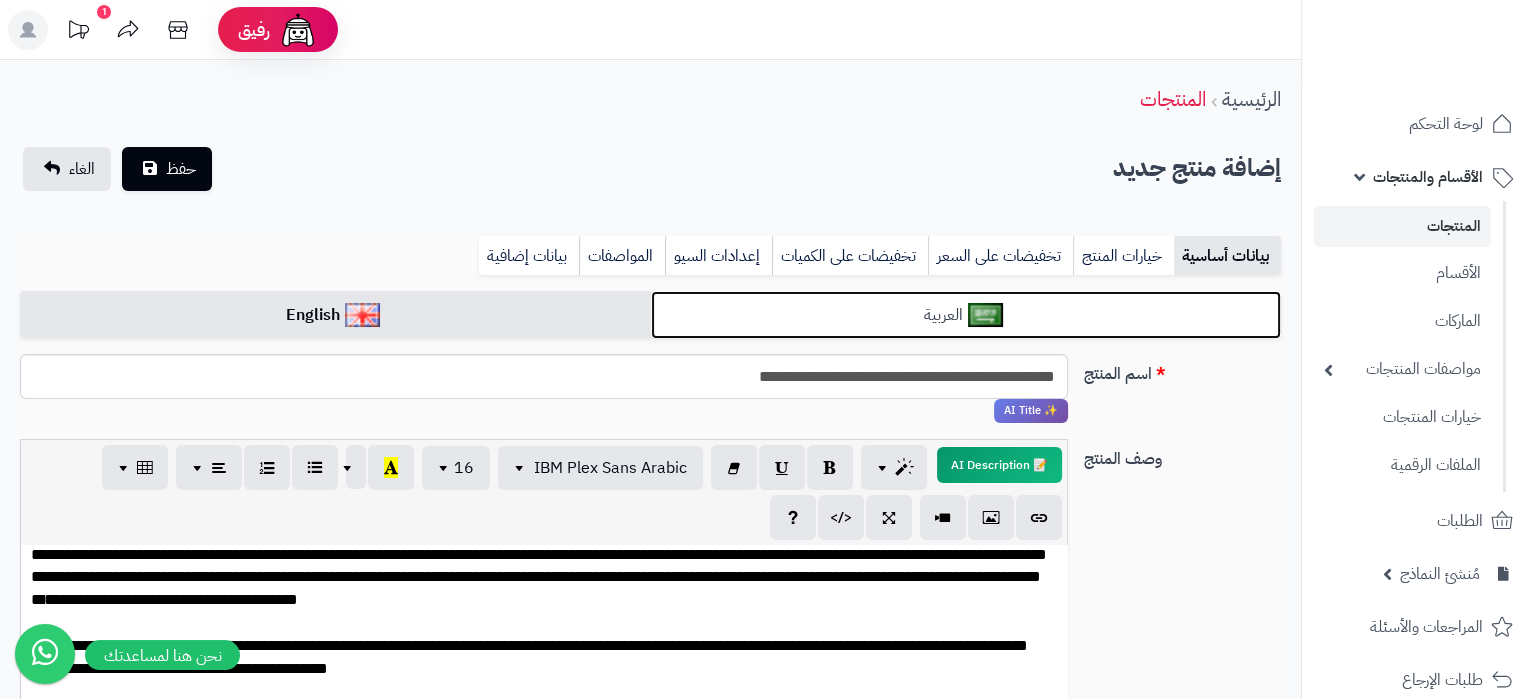click on "العربية" at bounding box center (966, 315) 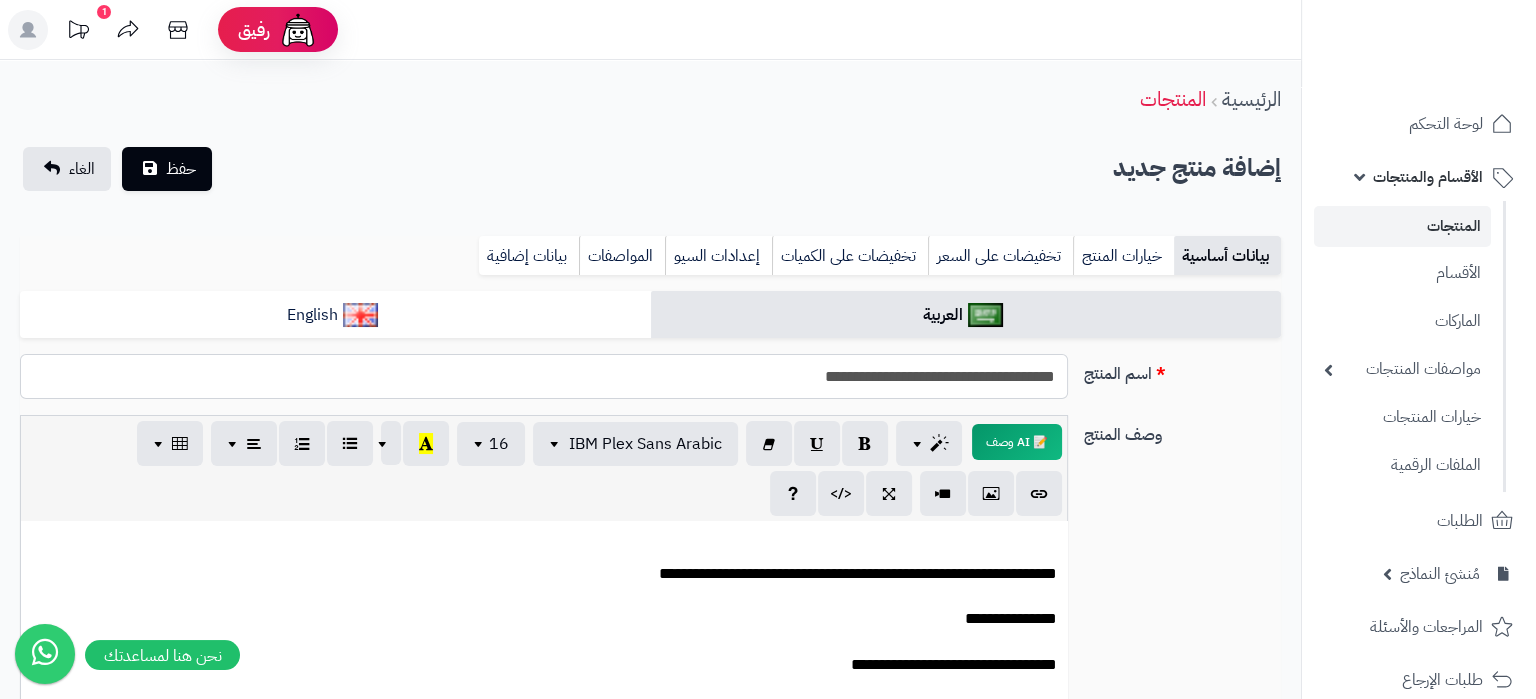 click on "**********" at bounding box center [544, 376] 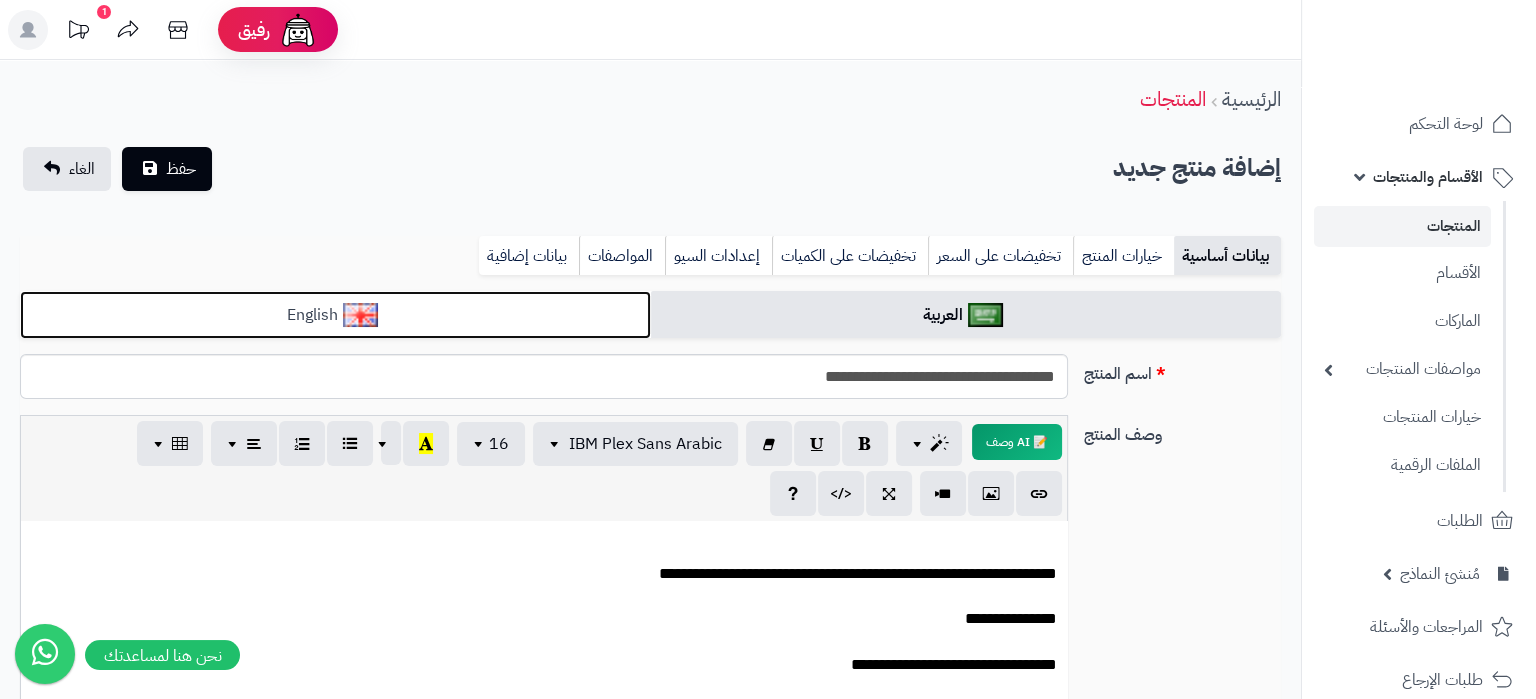 click on "English" at bounding box center [335, 315] 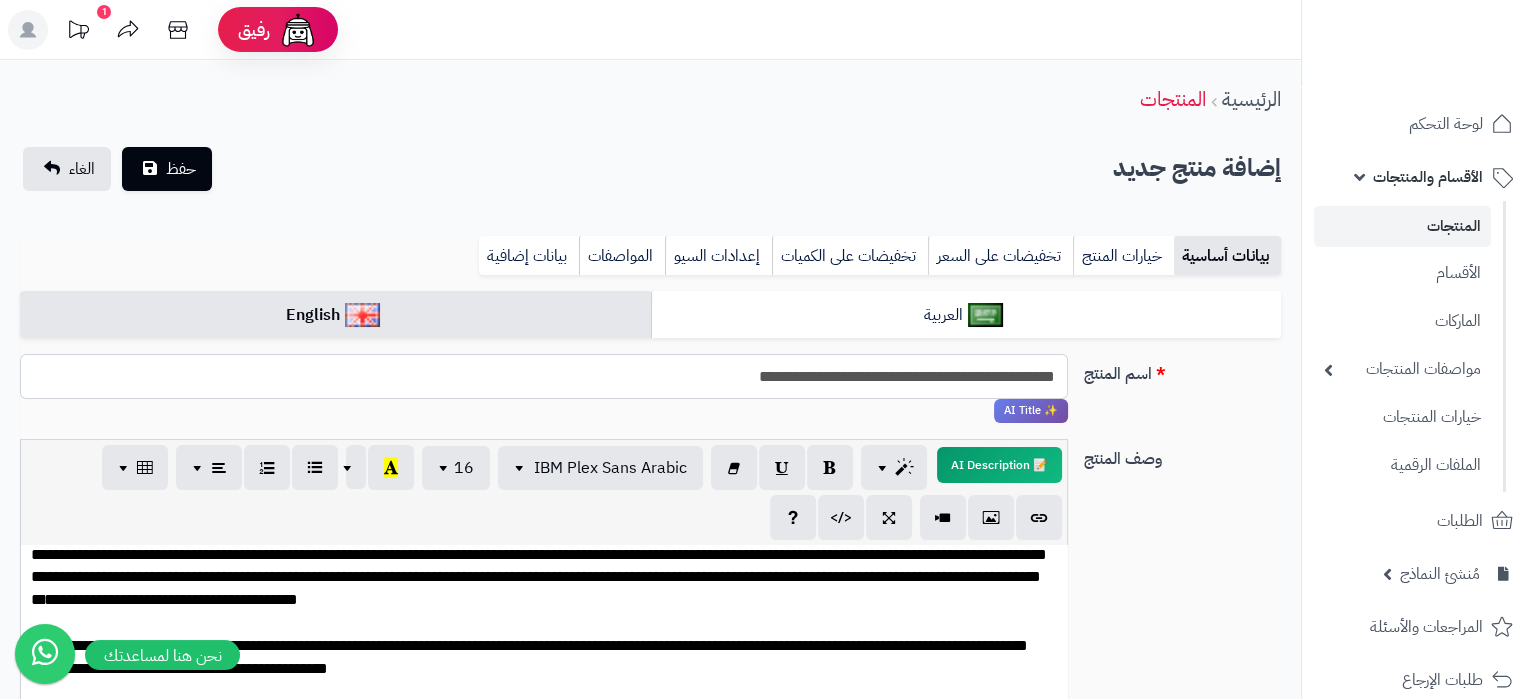 click on "**********" at bounding box center (544, 376) 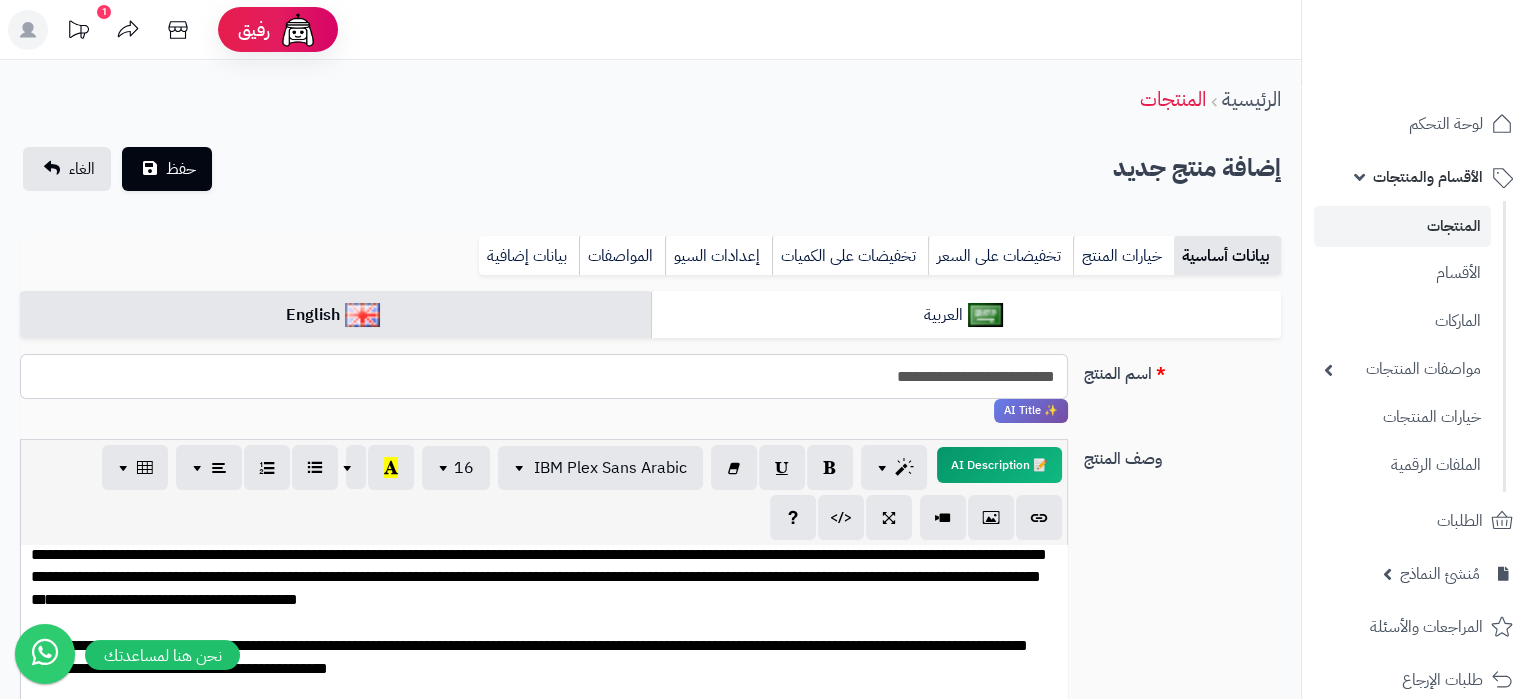 click on "**********" at bounding box center [544, 376] 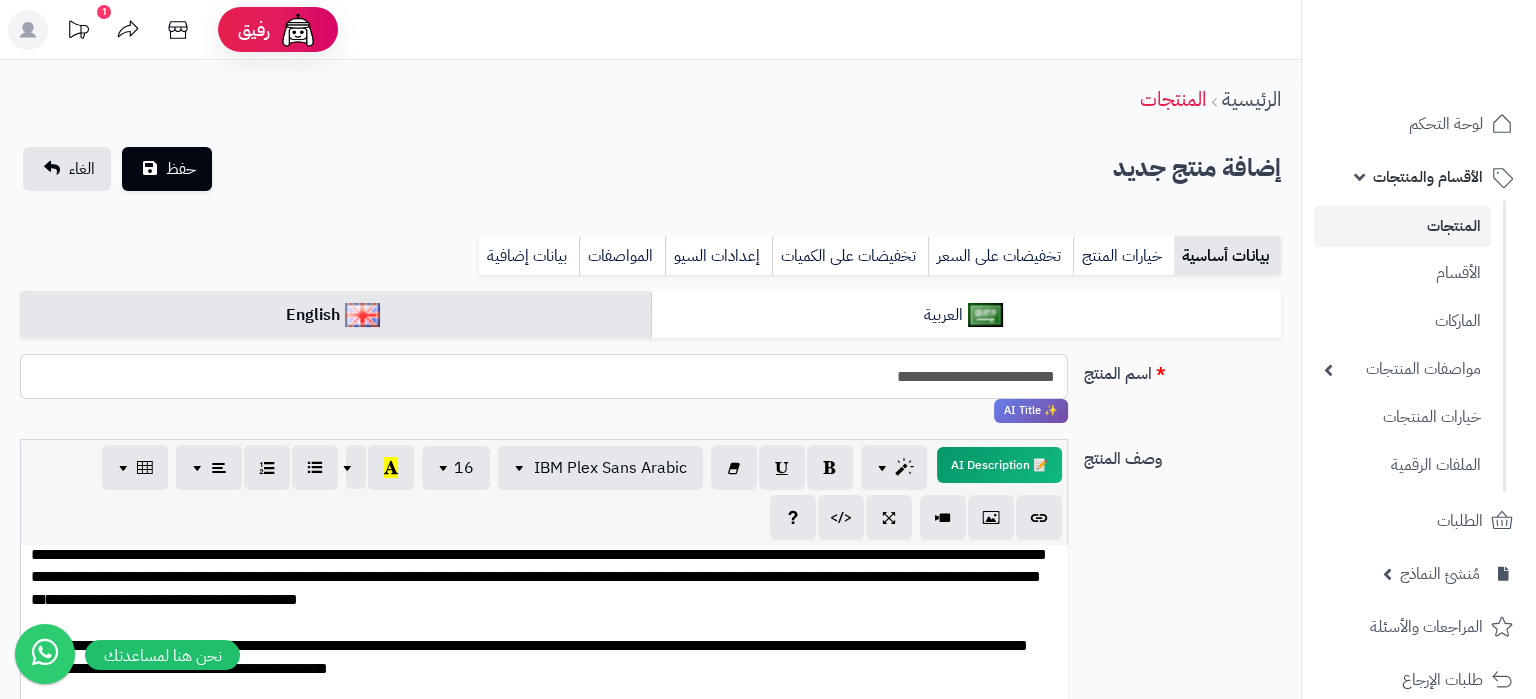 type on "**********" 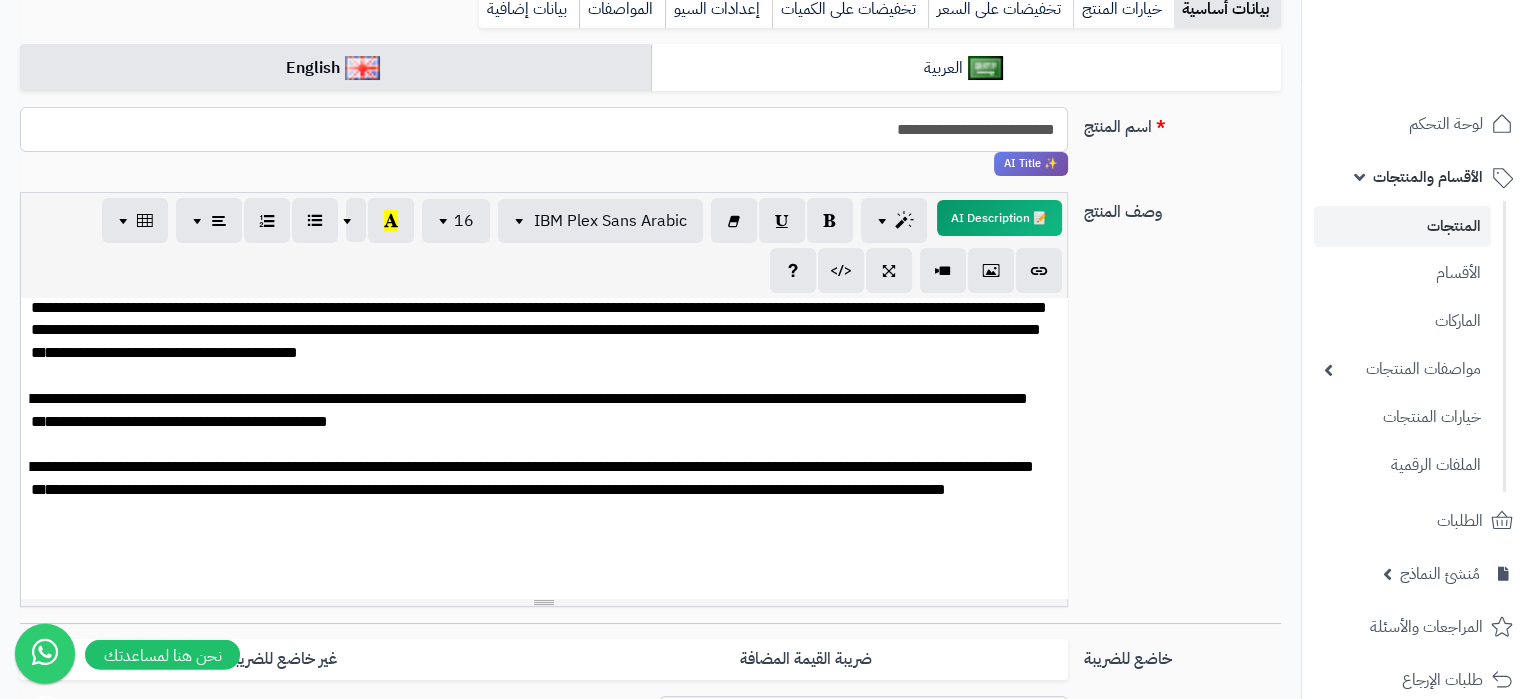 scroll, scrollTop: 315, scrollLeft: 0, axis: vertical 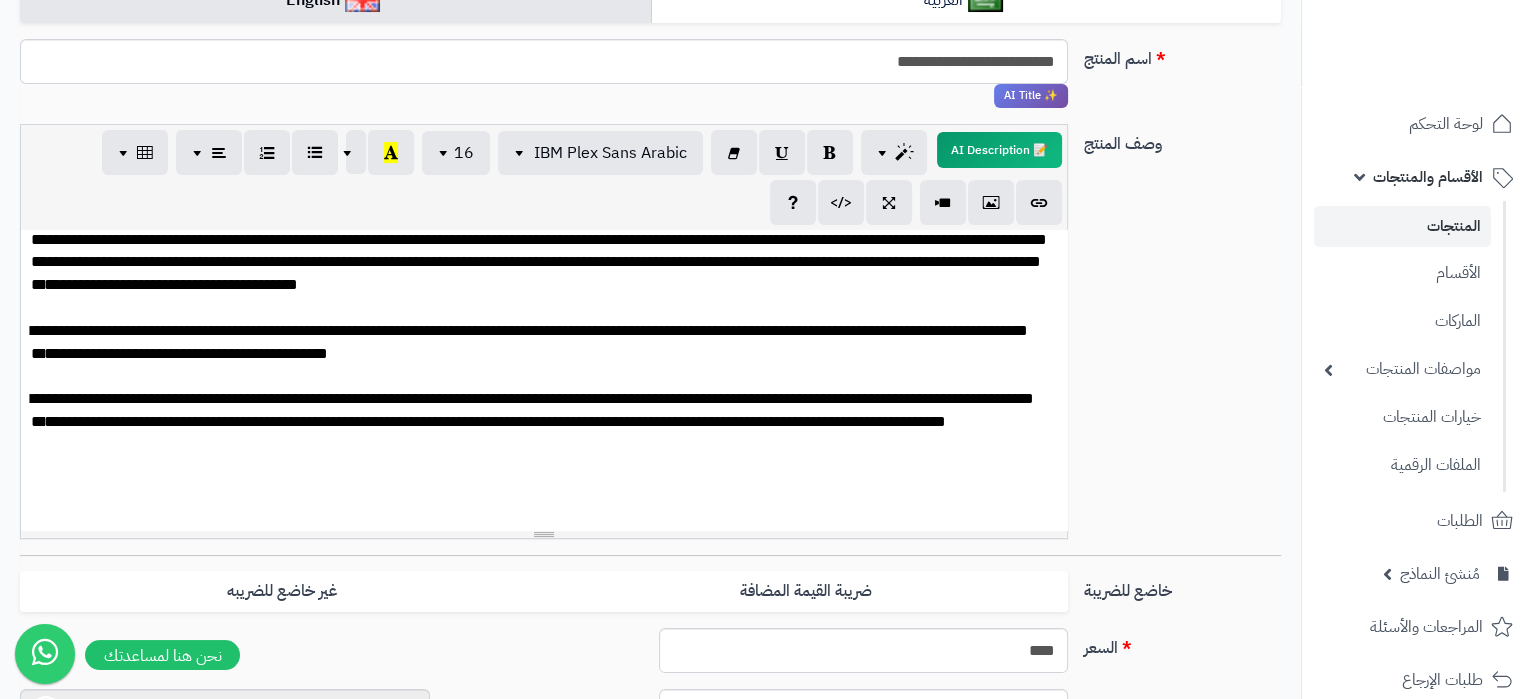 click on "**********" at bounding box center [544, 138] 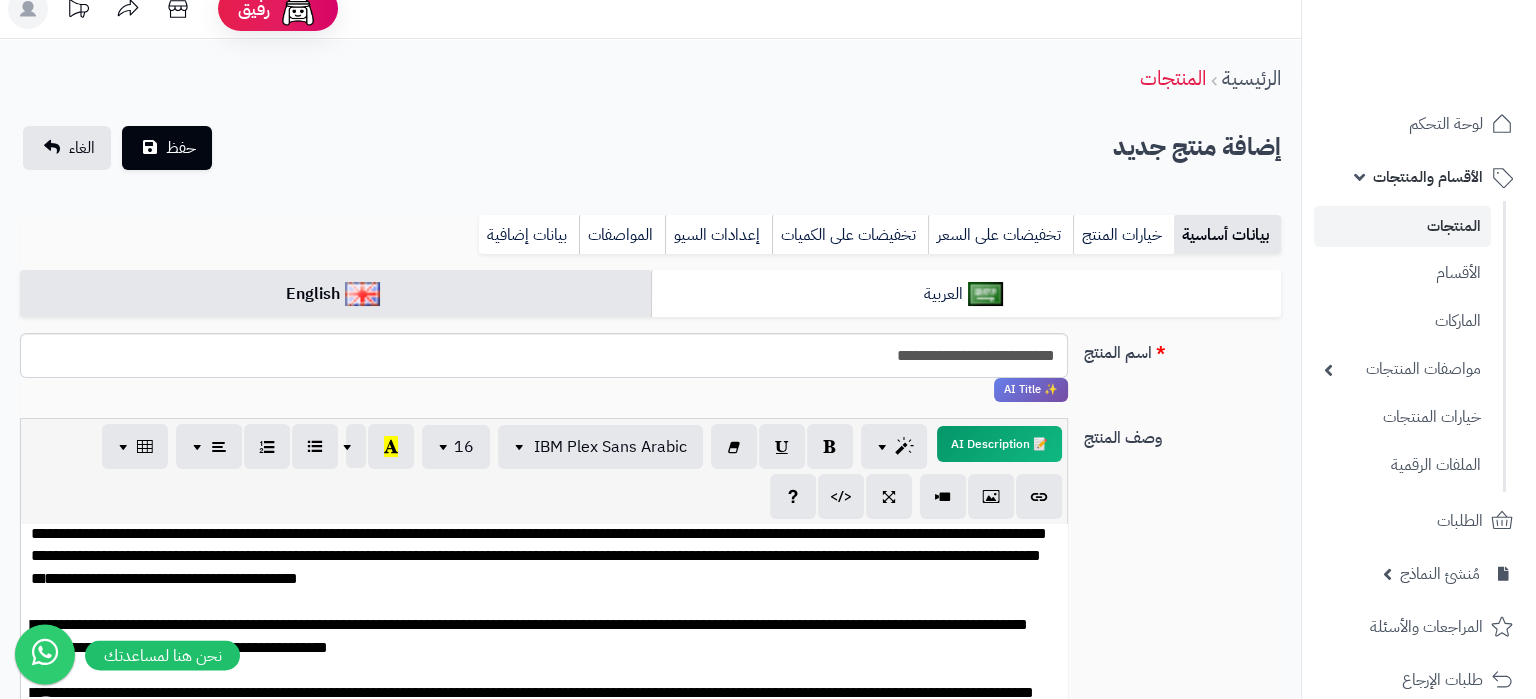 scroll, scrollTop: 0, scrollLeft: 0, axis: both 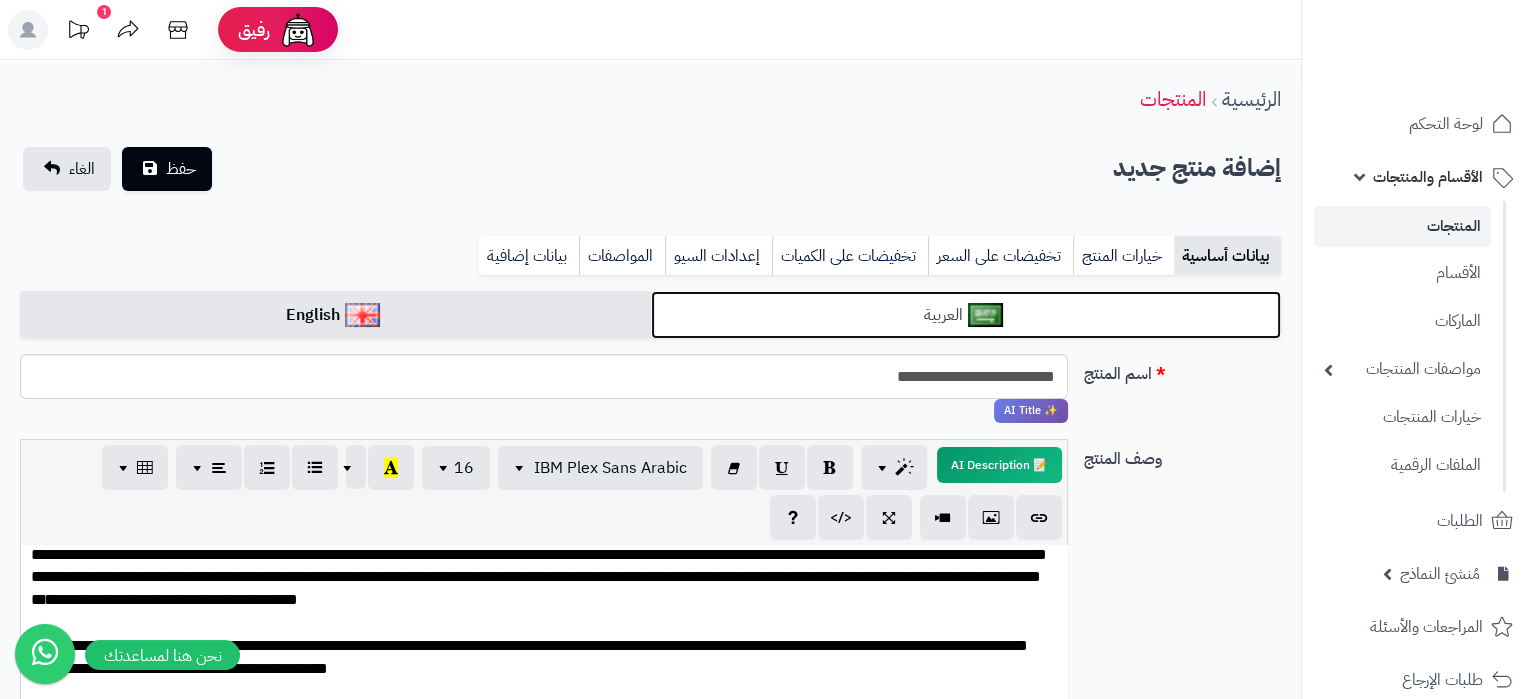 click on "العربية" at bounding box center [966, 315] 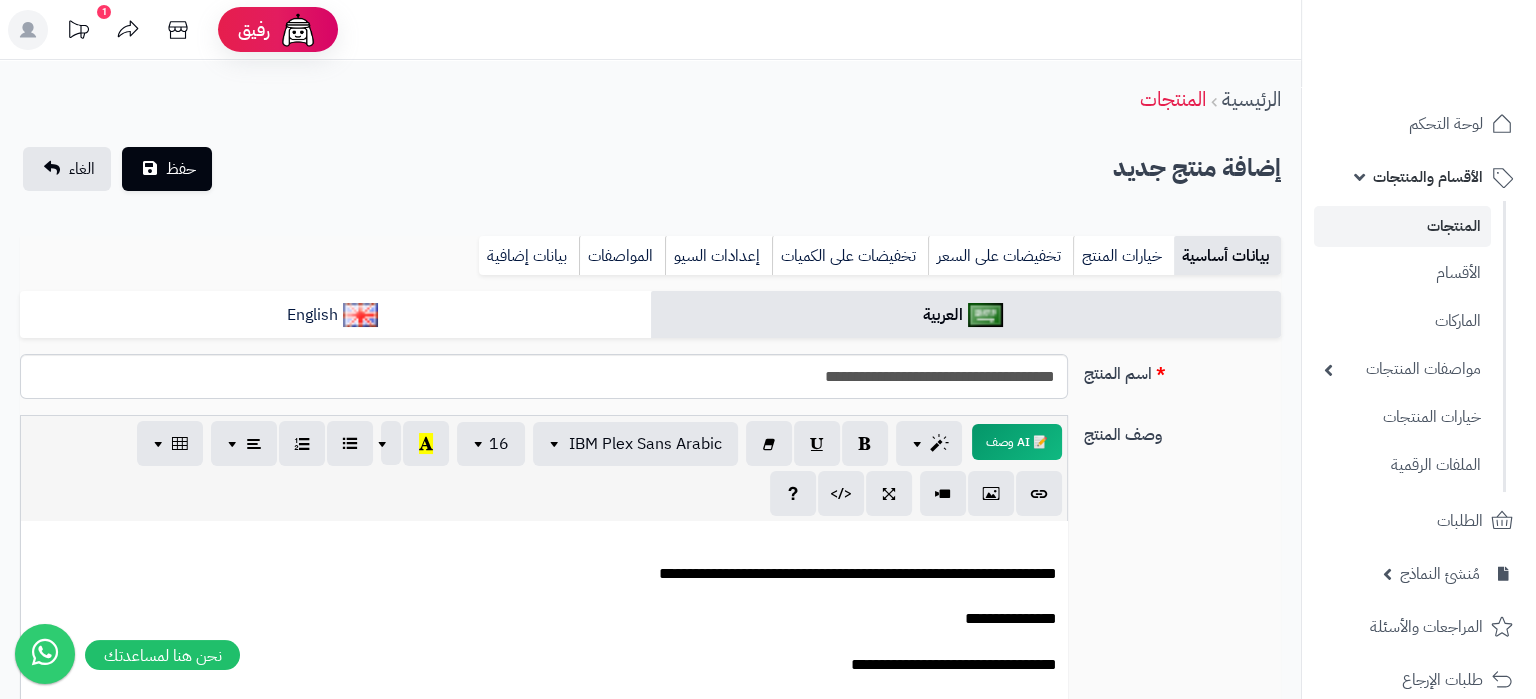 click on "**********" at bounding box center (544, 671) 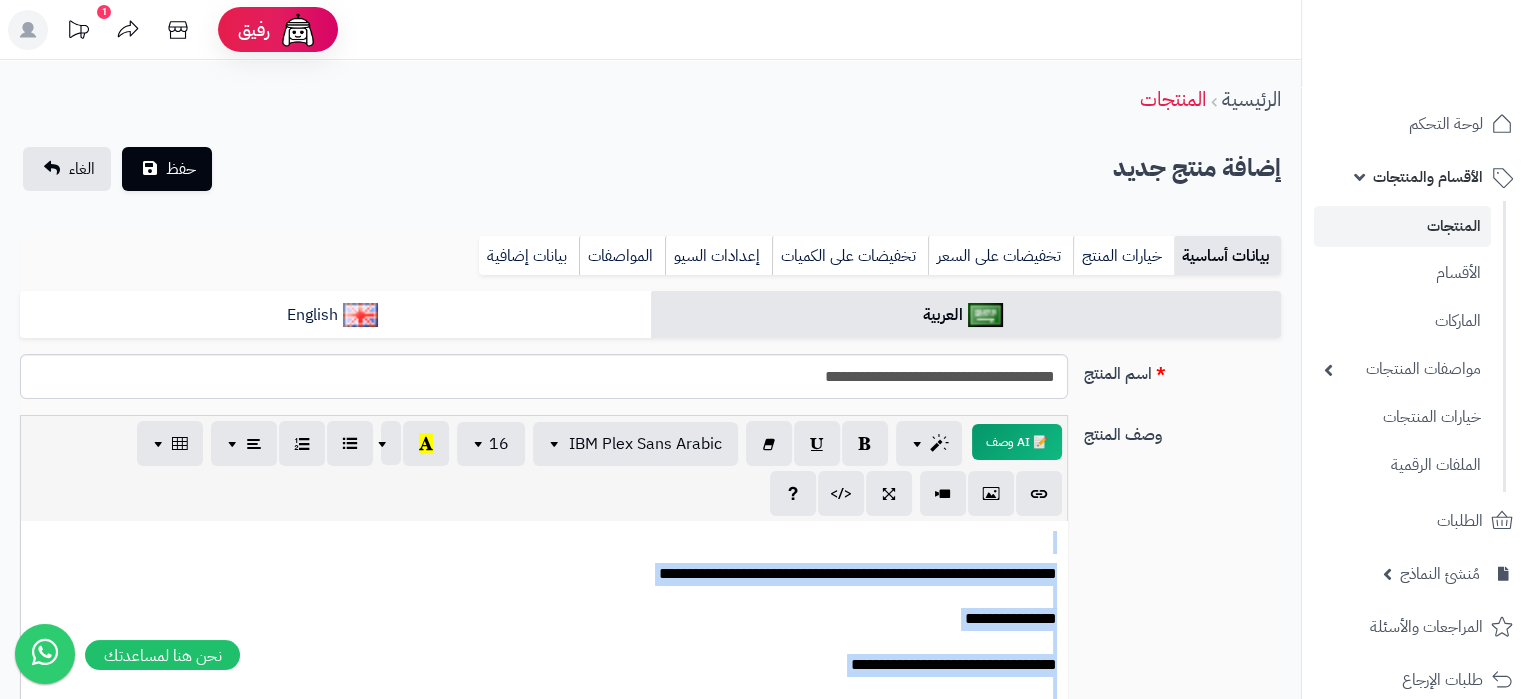 type 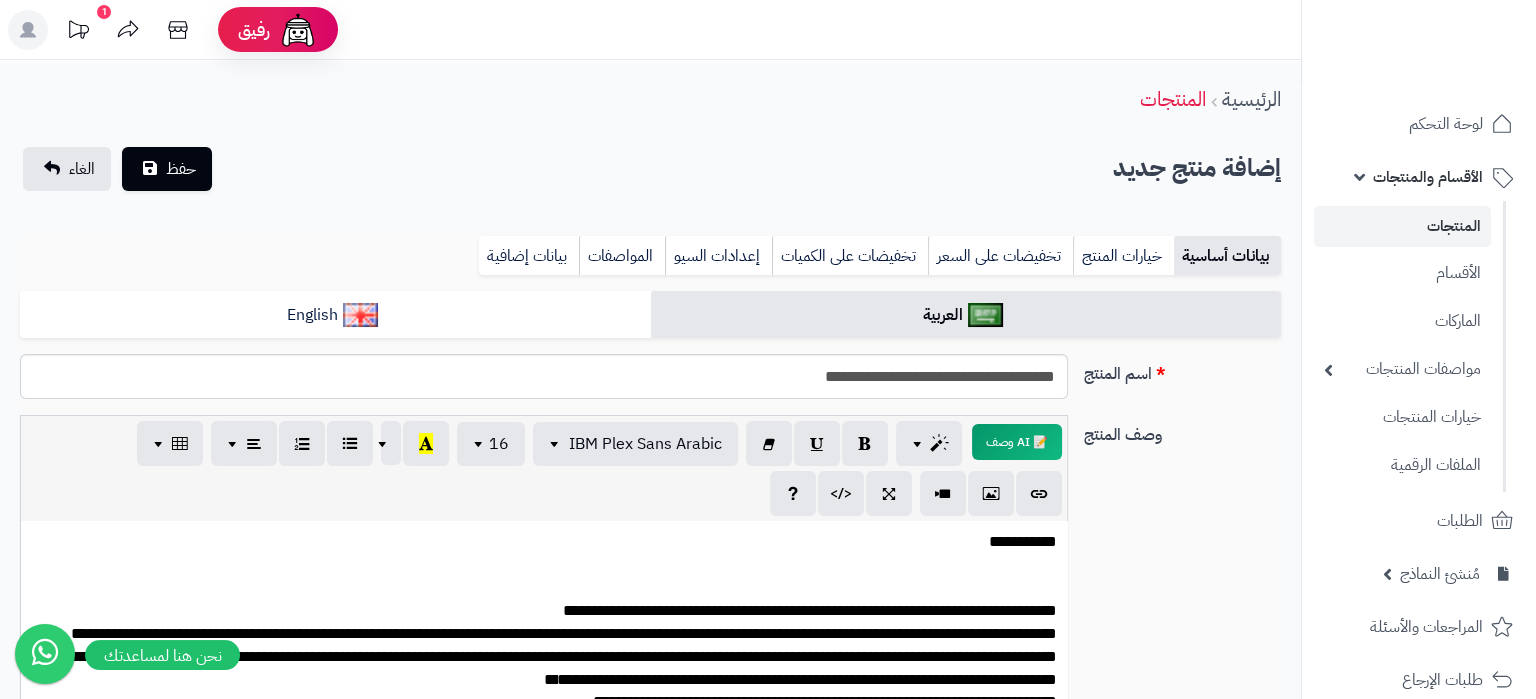 scroll, scrollTop: 1578, scrollLeft: 0, axis: vertical 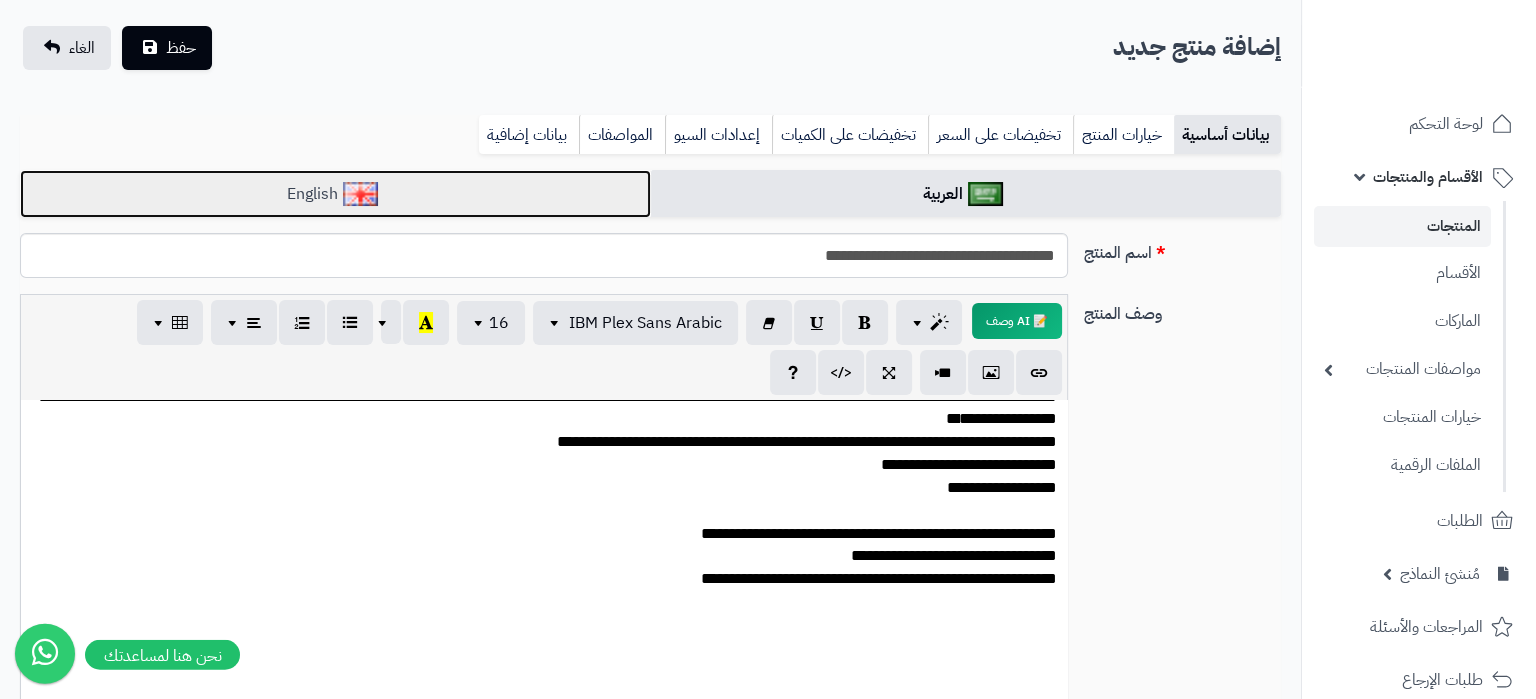 drag, startPoint x: 500, startPoint y: 184, endPoint x: 591, endPoint y: 371, distance: 207.96634 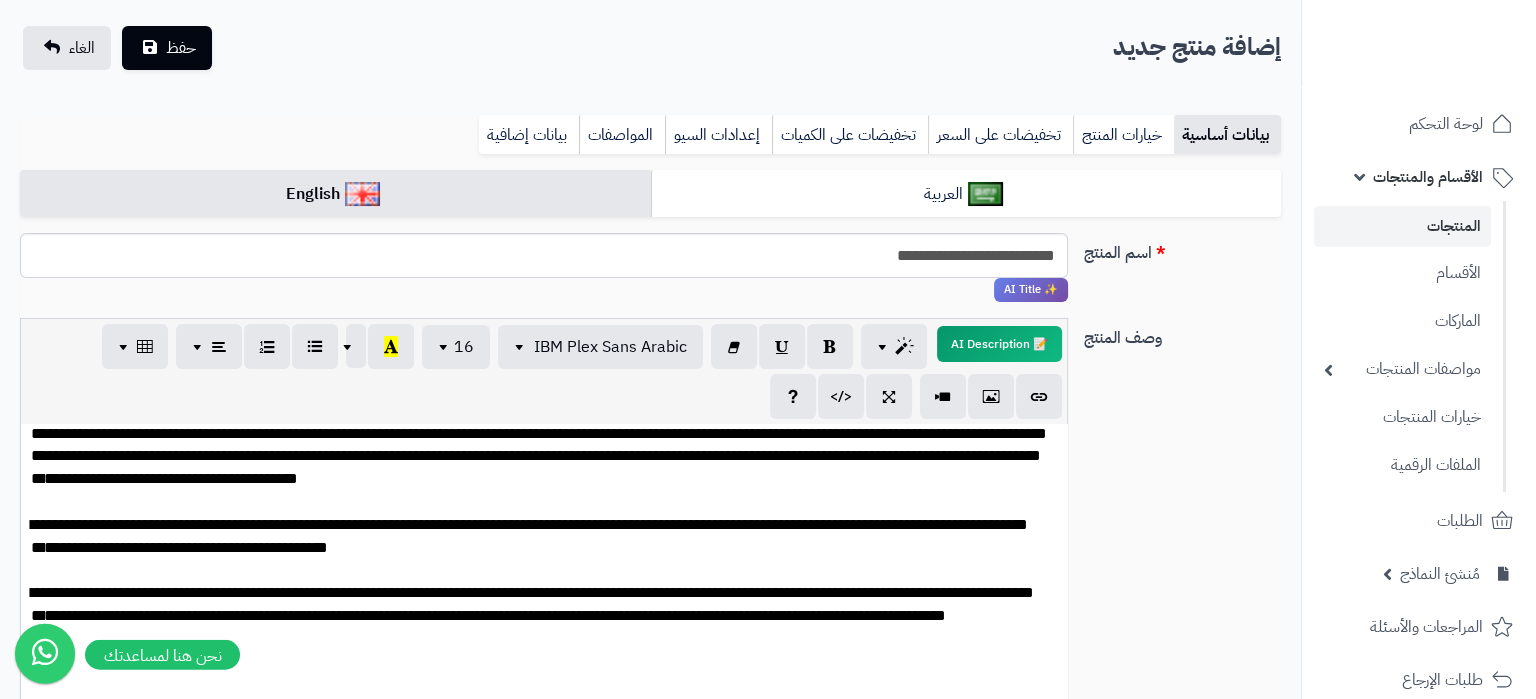 click on "**********" at bounding box center (544, 332) 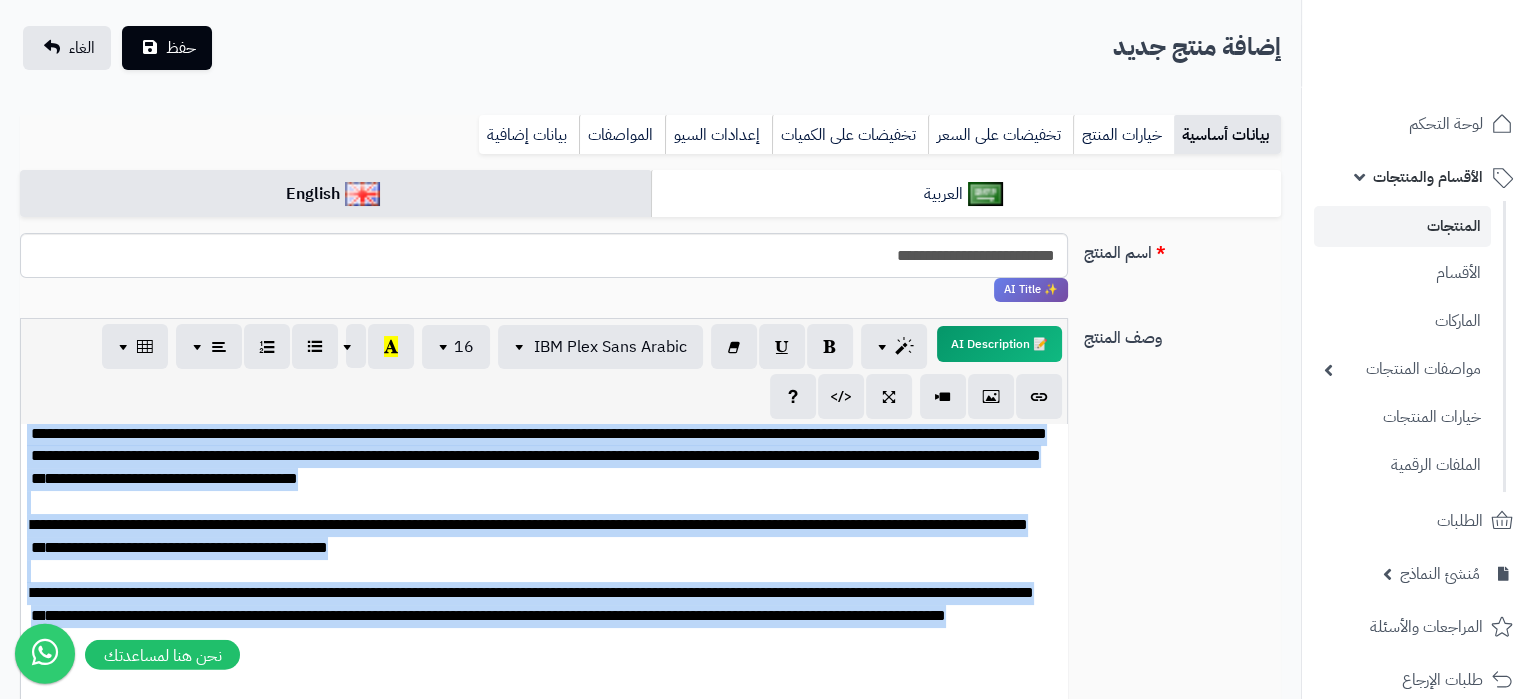 type 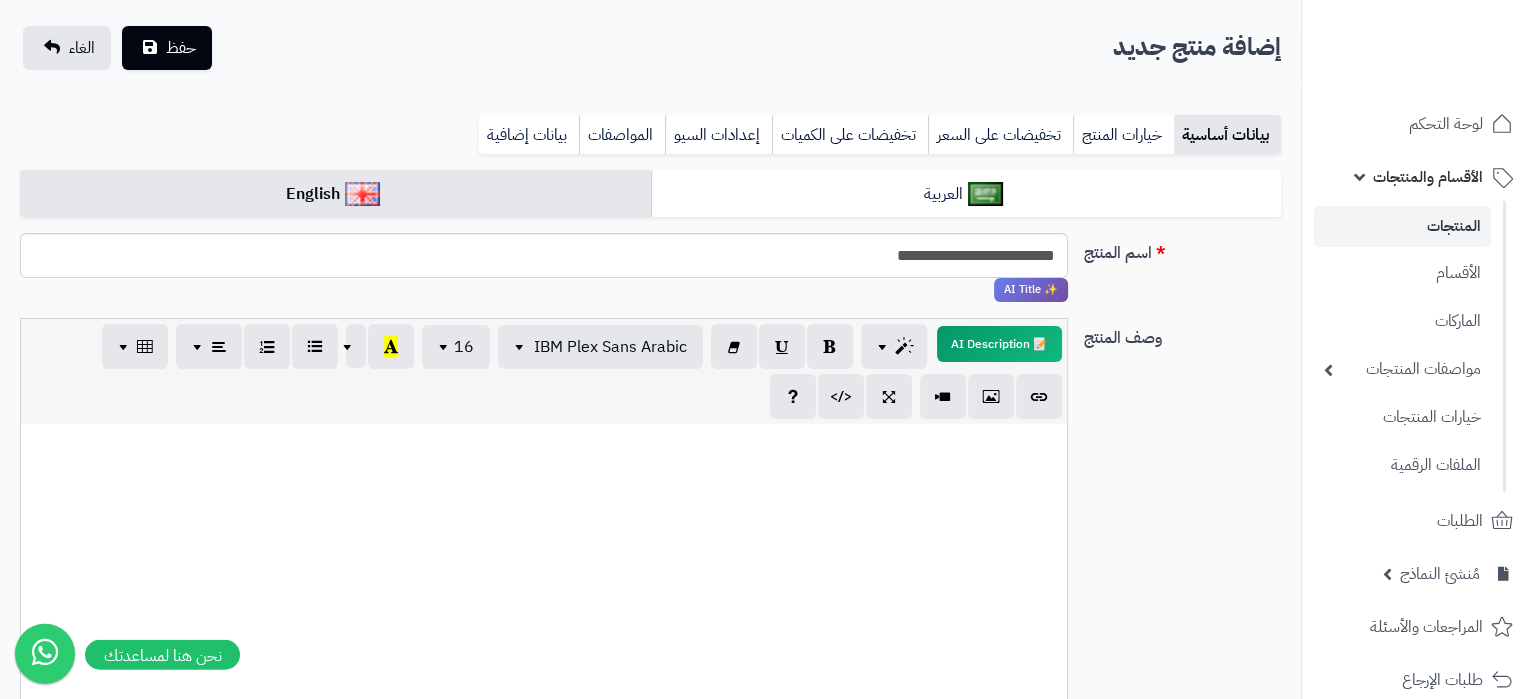 click at bounding box center (544, 574) 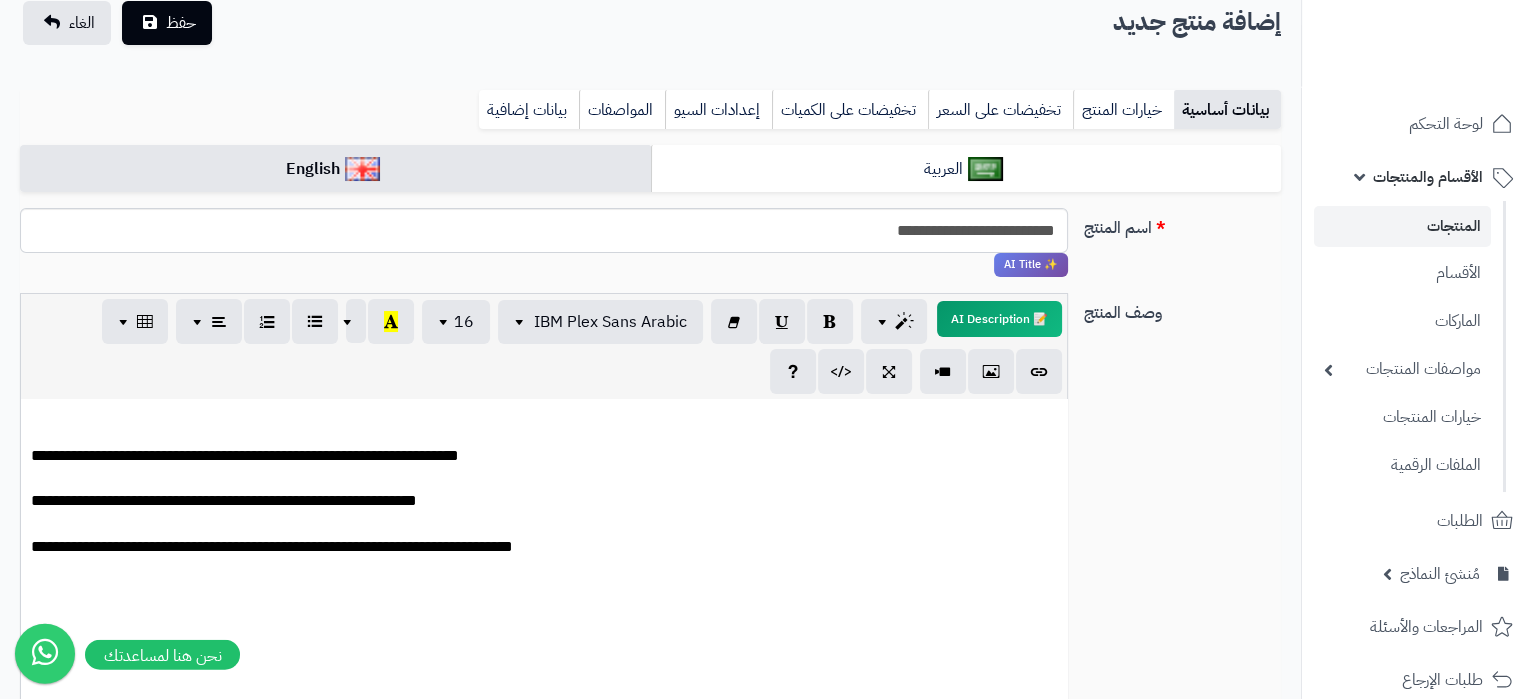 scroll, scrollTop: 3313, scrollLeft: 0, axis: vertical 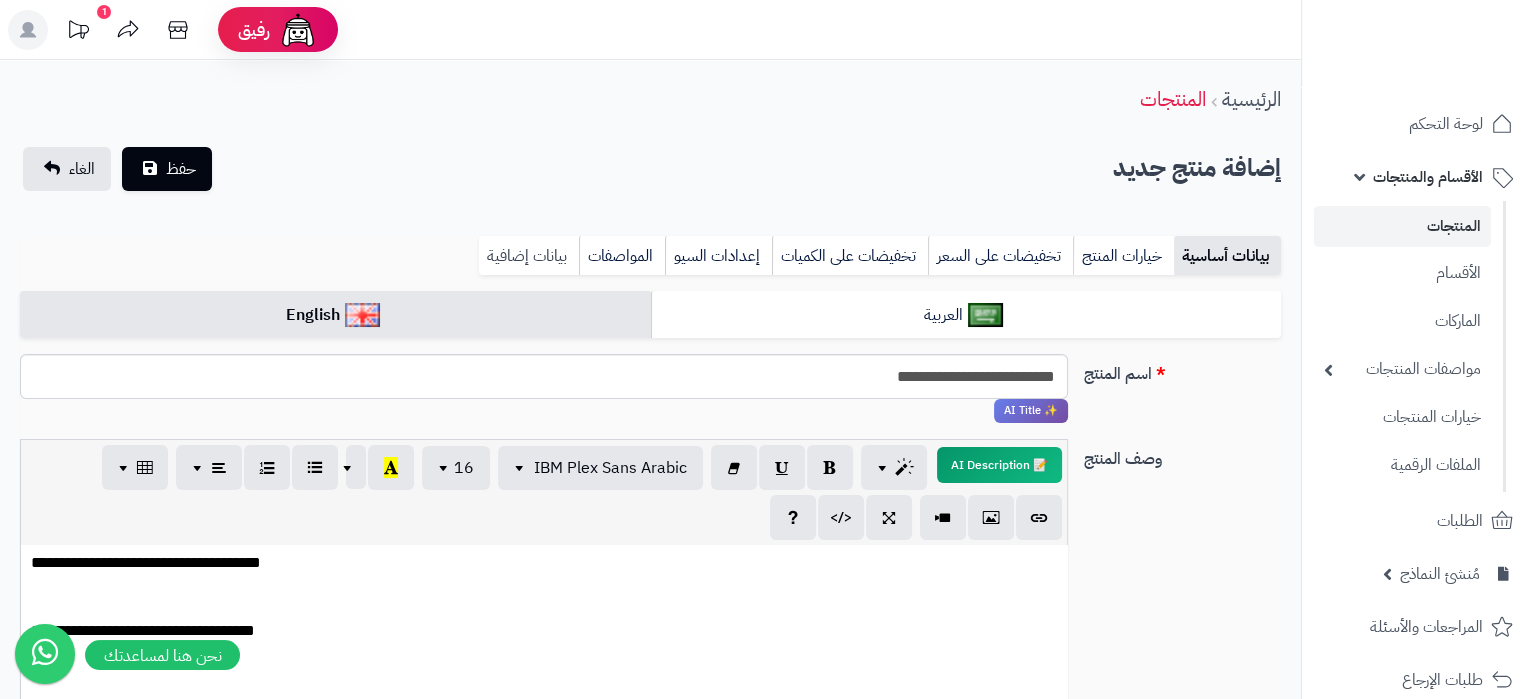 click on "بيانات إضافية" at bounding box center [529, 256] 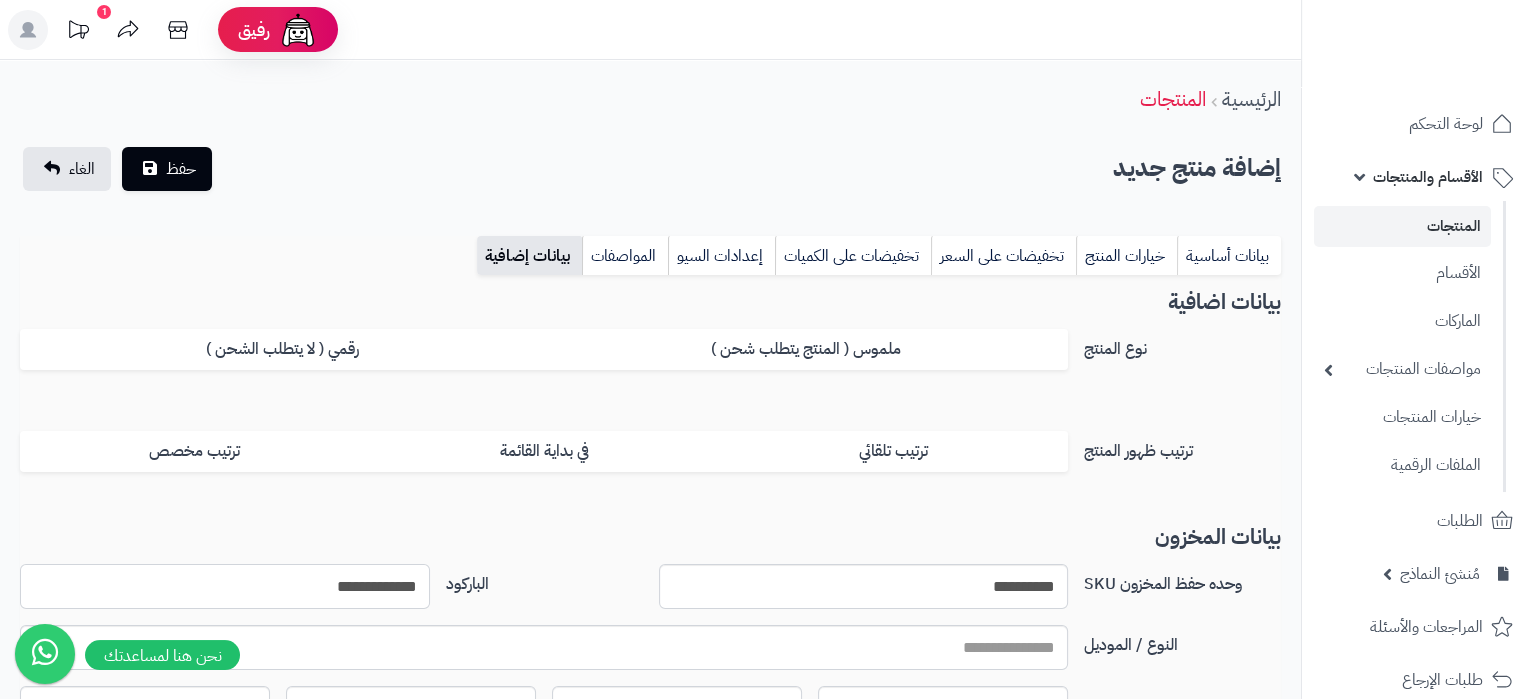 click on "**********" at bounding box center [225, 586] 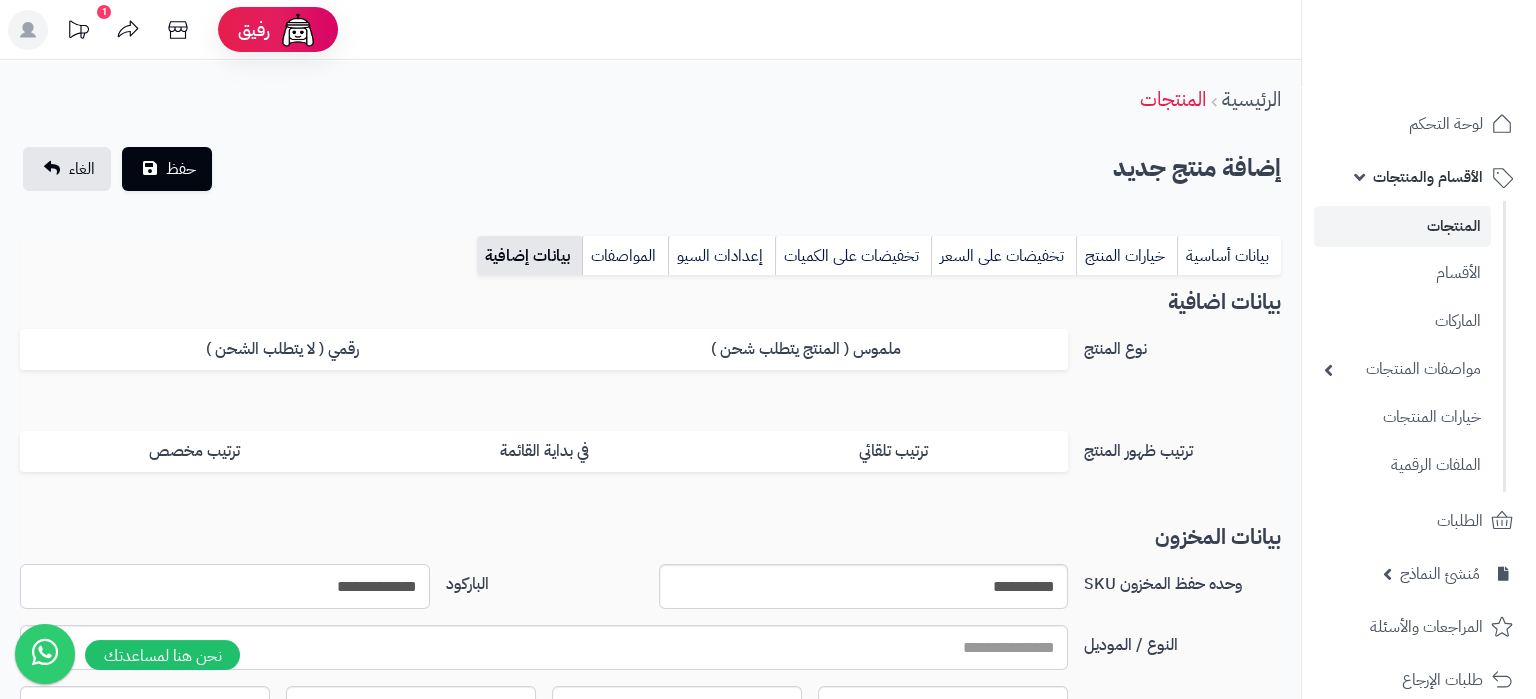 type on "**********" 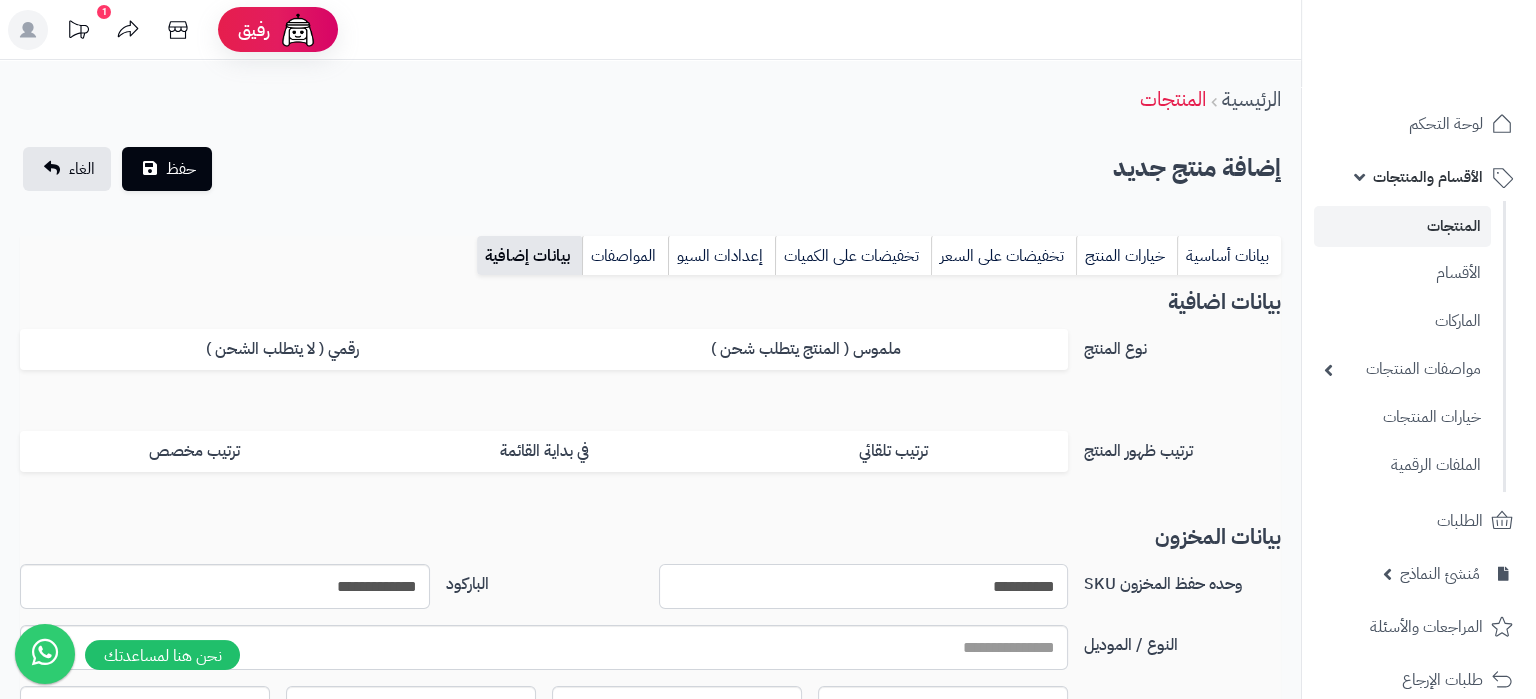 click on "**********" at bounding box center [864, 586] 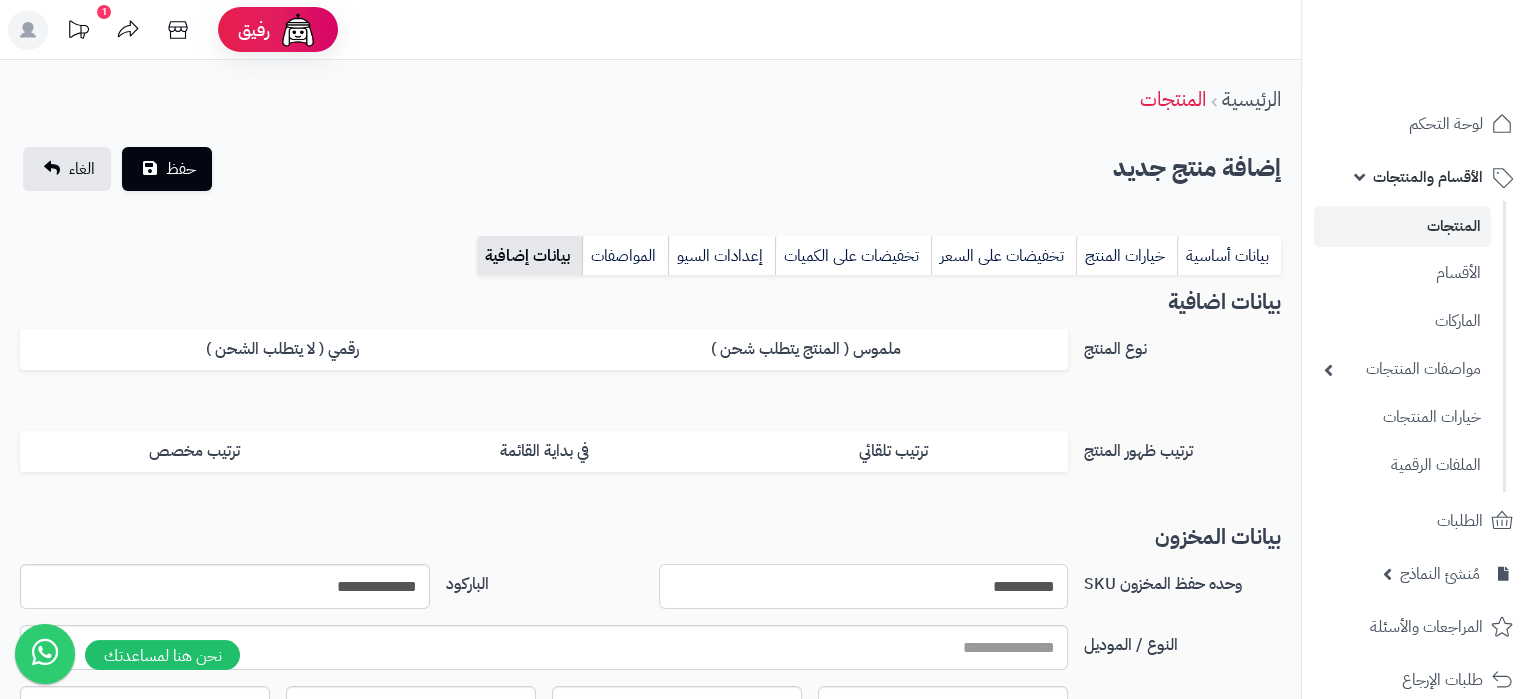 click on "**********" at bounding box center (864, 586) 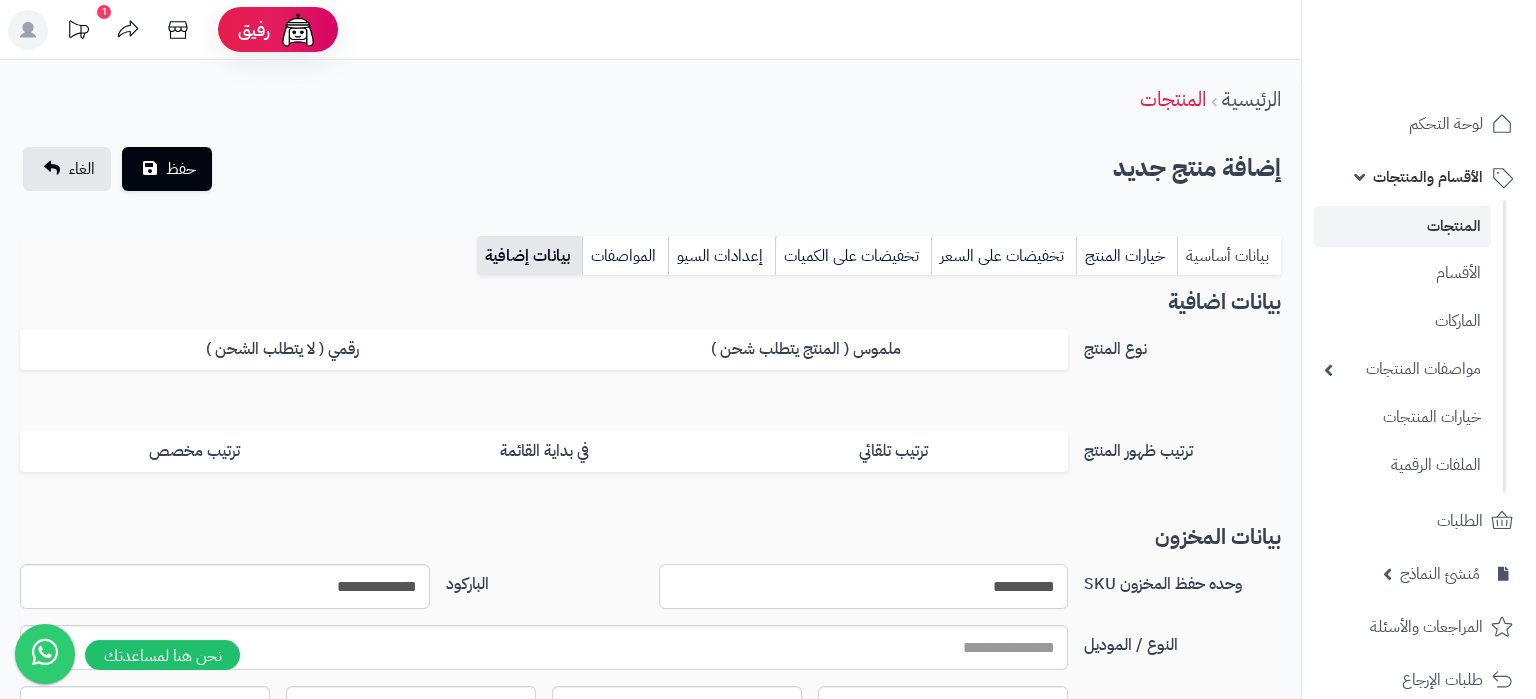 type on "**********" 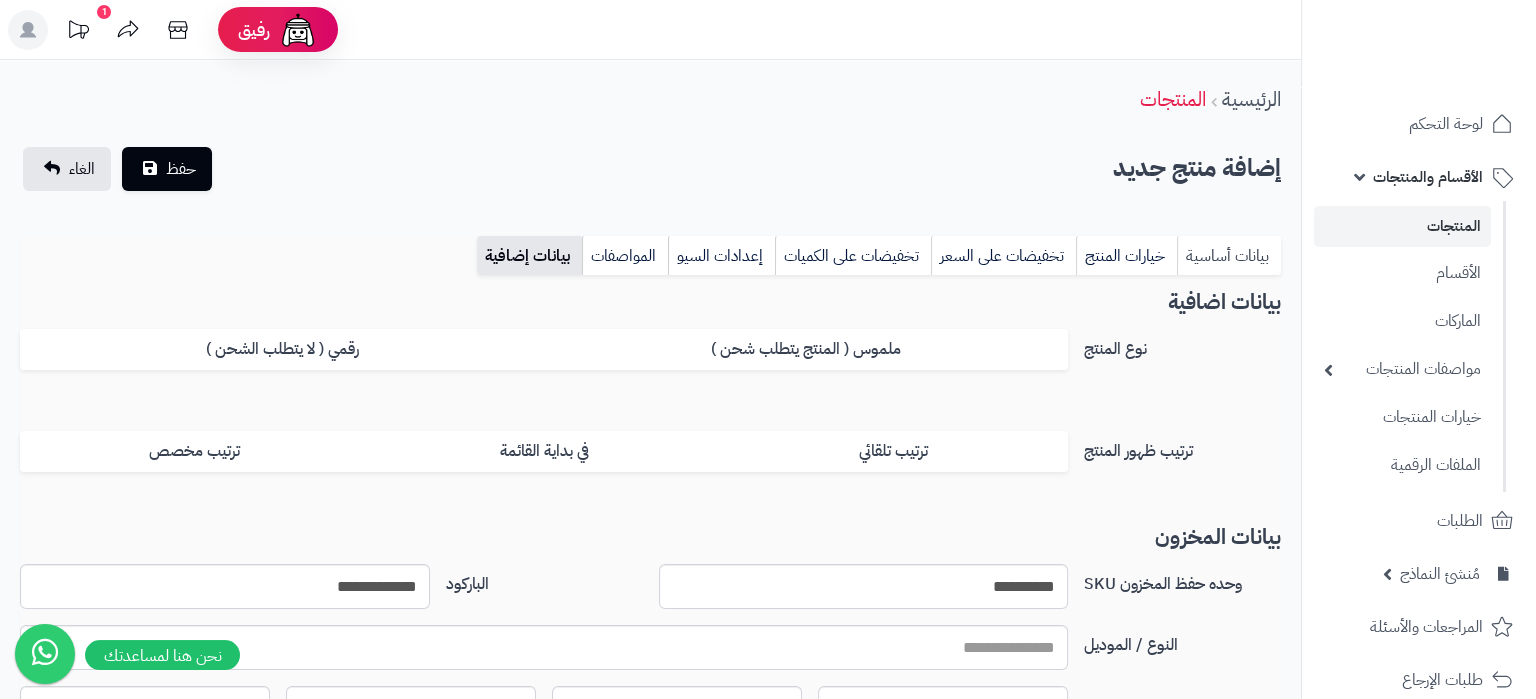 click on "بيانات أساسية" at bounding box center (1229, 256) 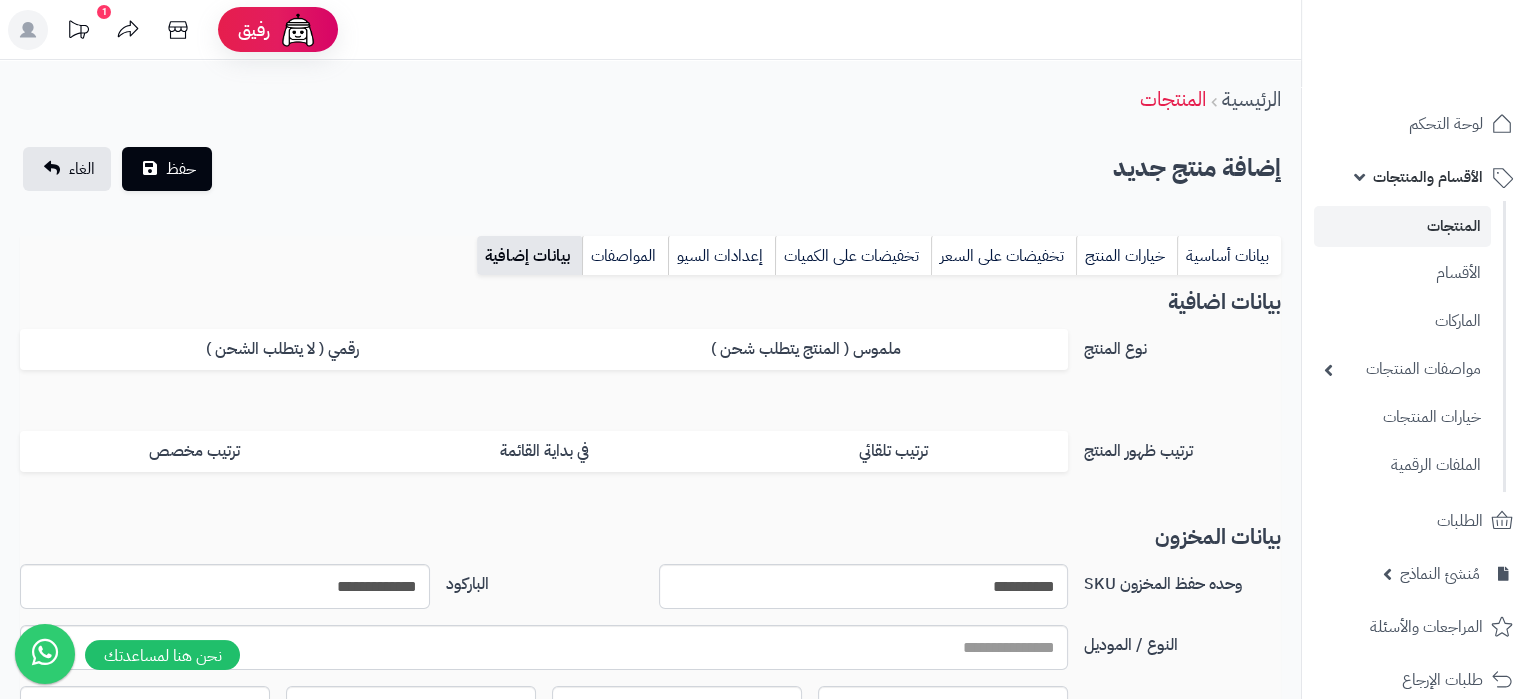 scroll, scrollTop: 2008, scrollLeft: 0, axis: vertical 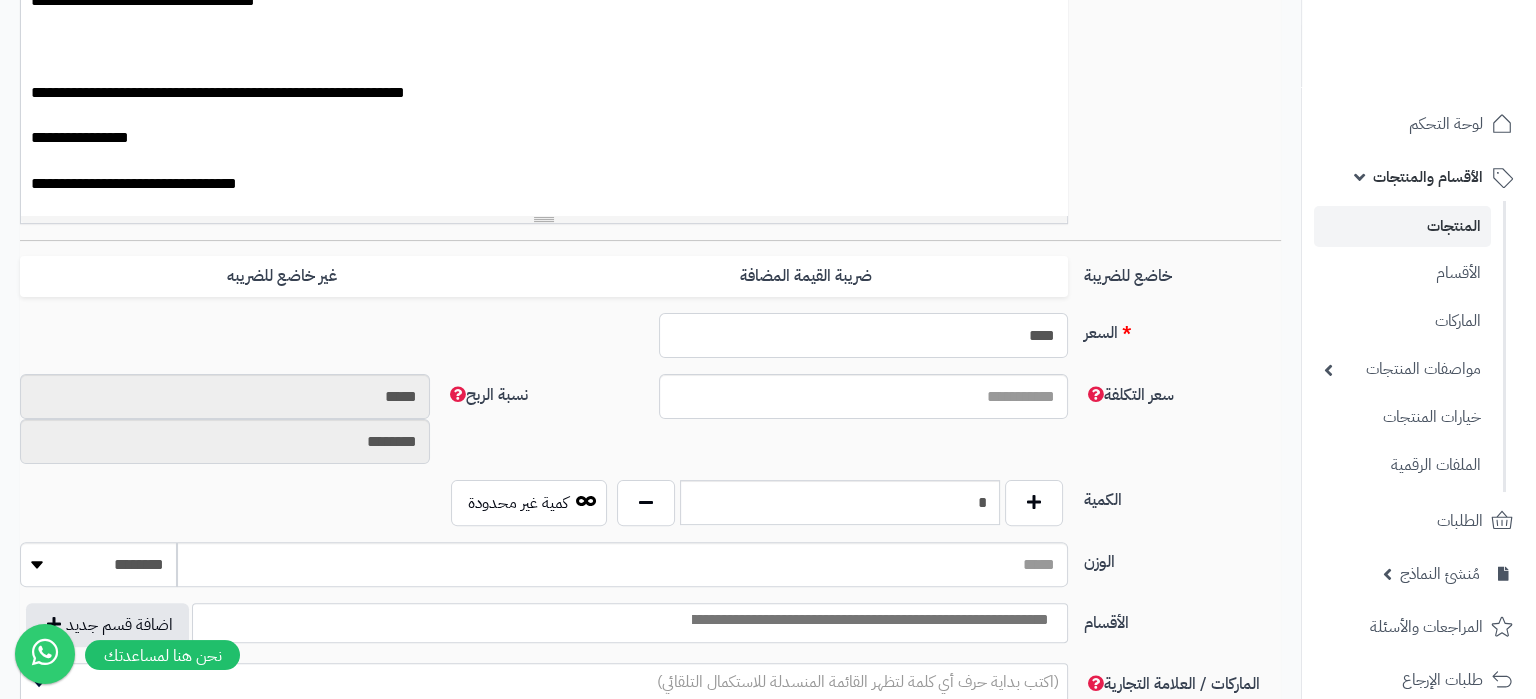 click on "****" at bounding box center (864, 335) 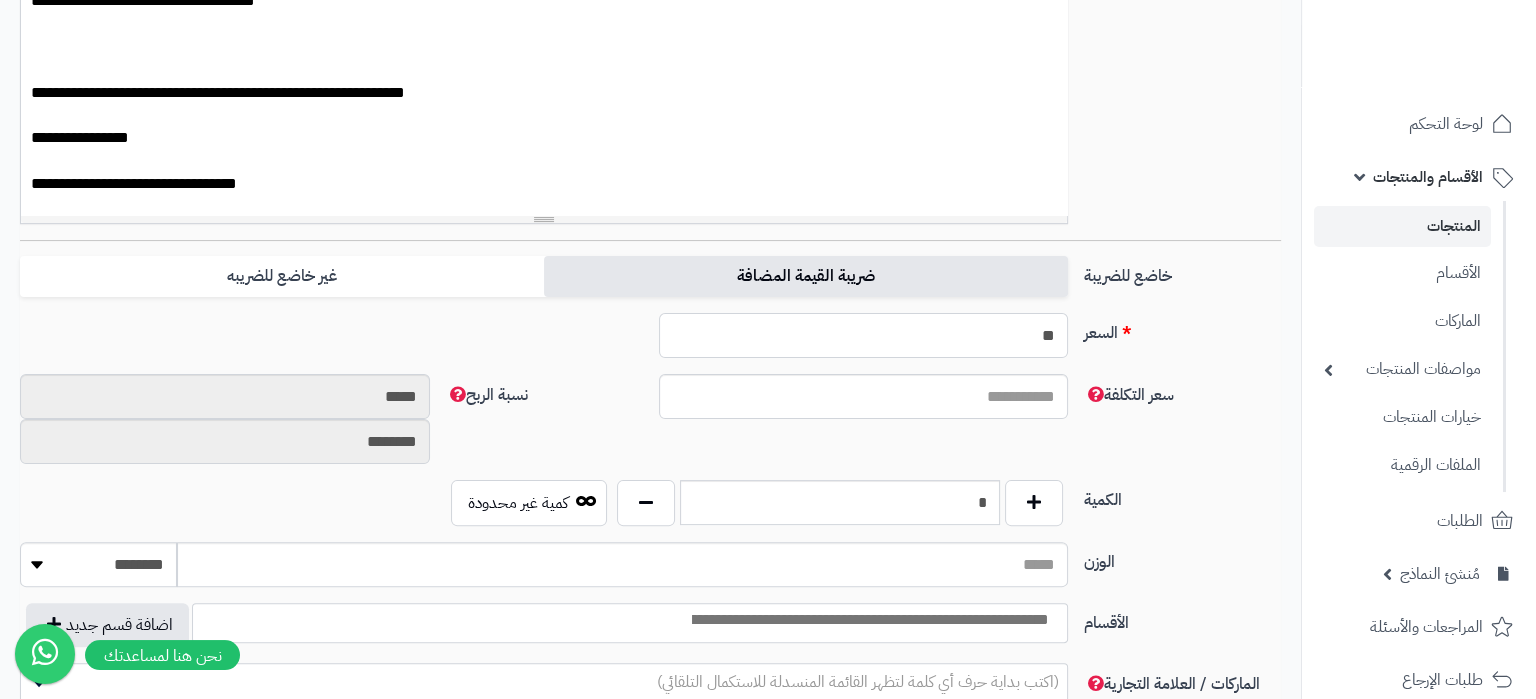 type on "**" 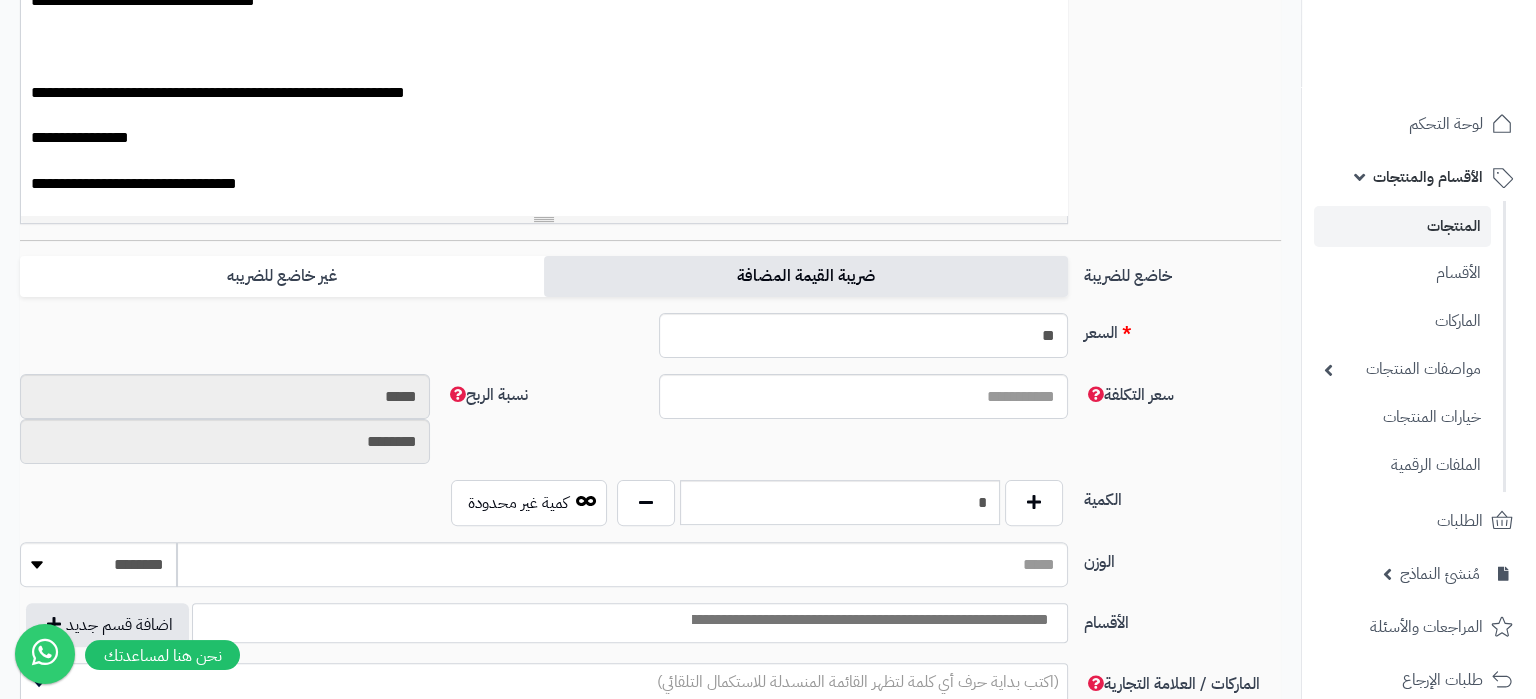 click on "ضريبة القيمة المضافة" at bounding box center (806, 276) 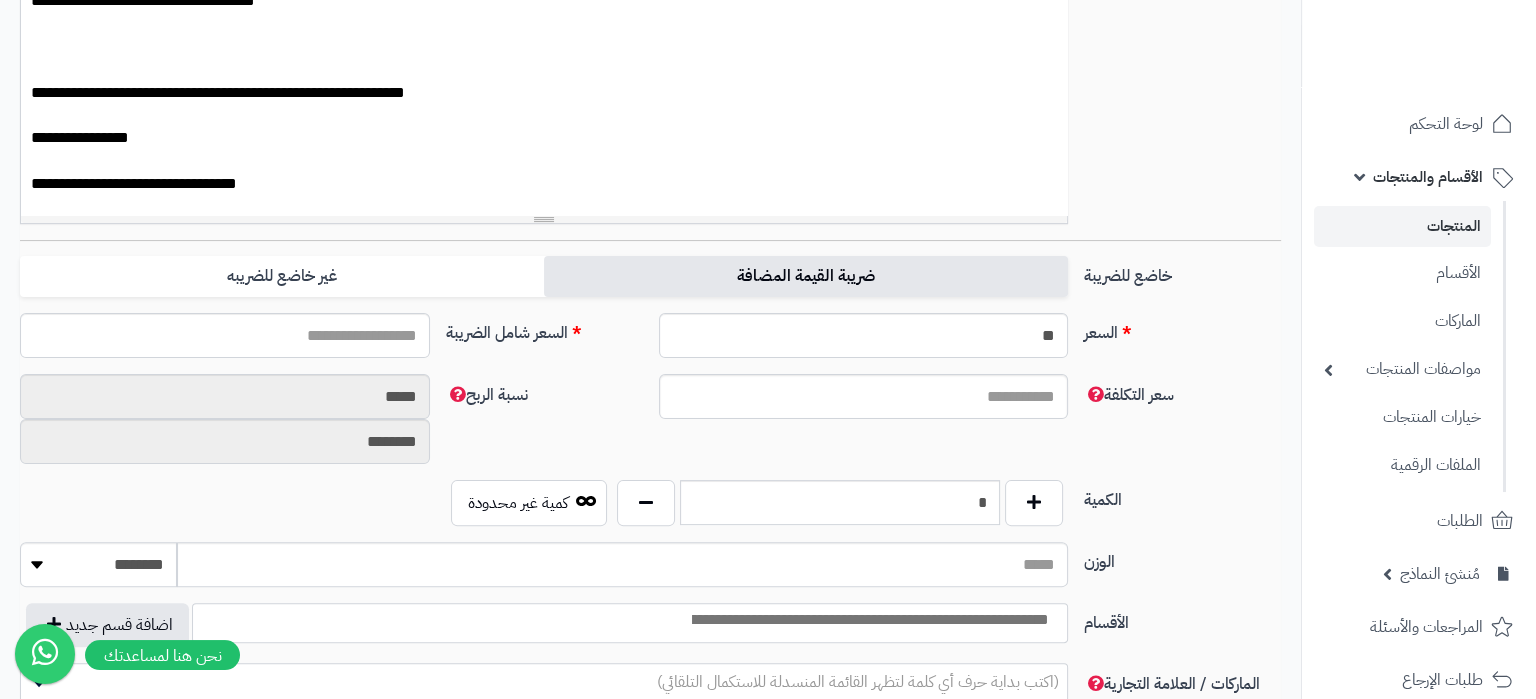 type on "*****" 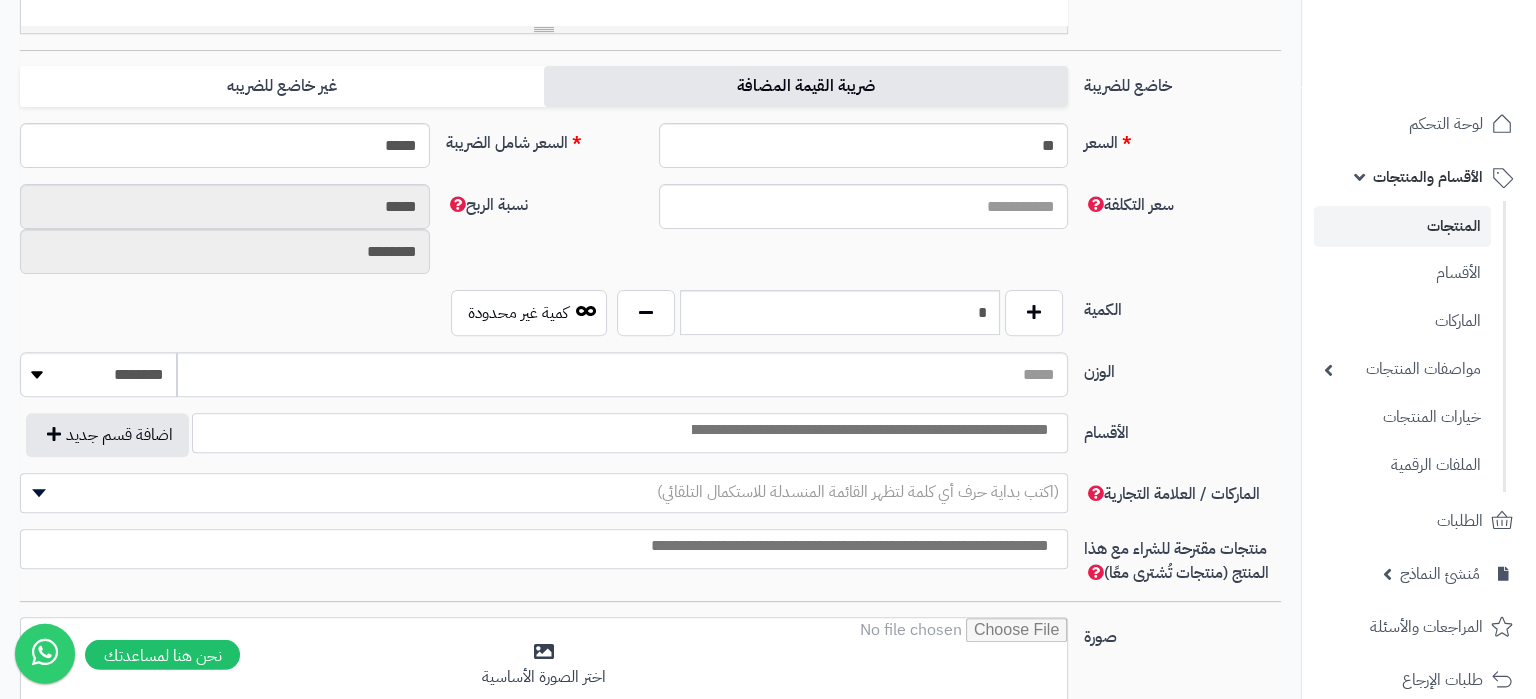 scroll, scrollTop: 840, scrollLeft: 0, axis: vertical 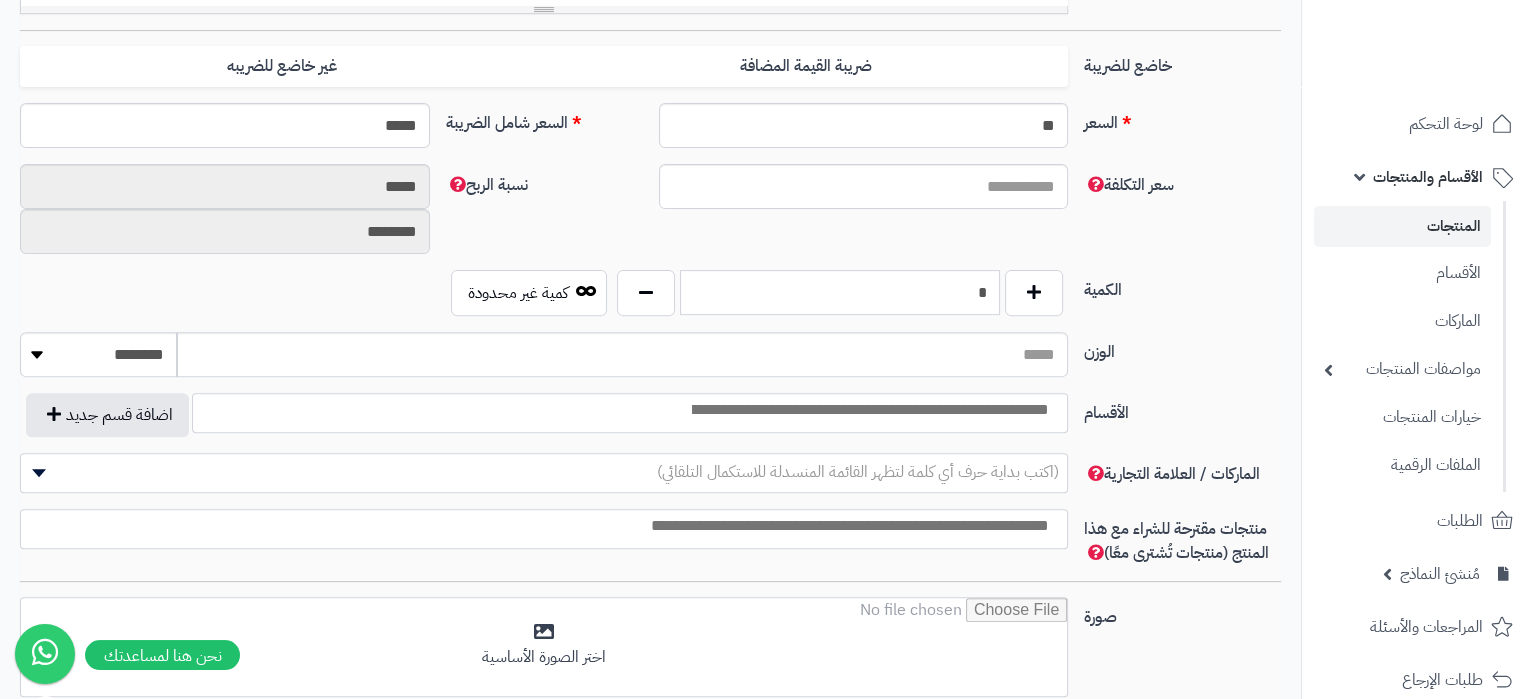 drag, startPoint x: 958, startPoint y: 306, endPoint x: 1015, endPoint y: 315, distance: 57.706154 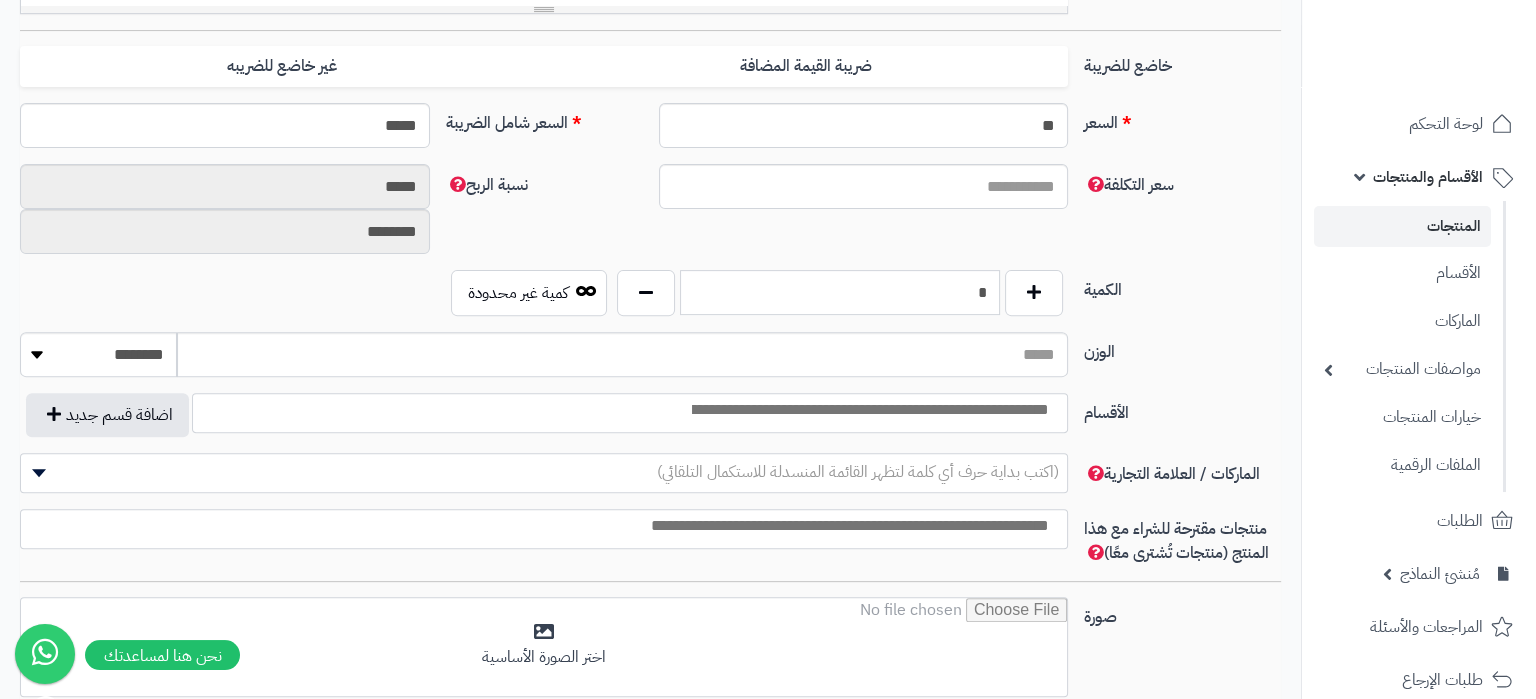 type on "*" 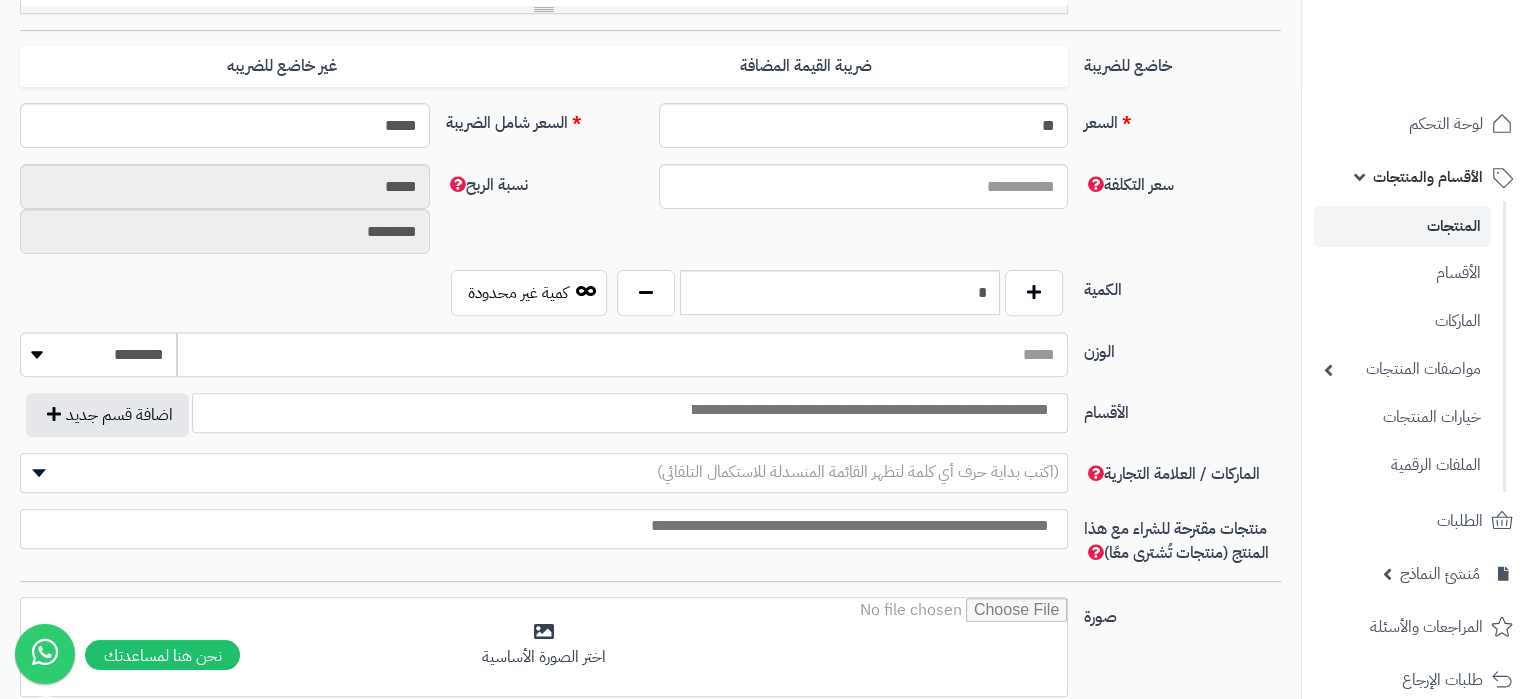click at bounding box center [869, 410] 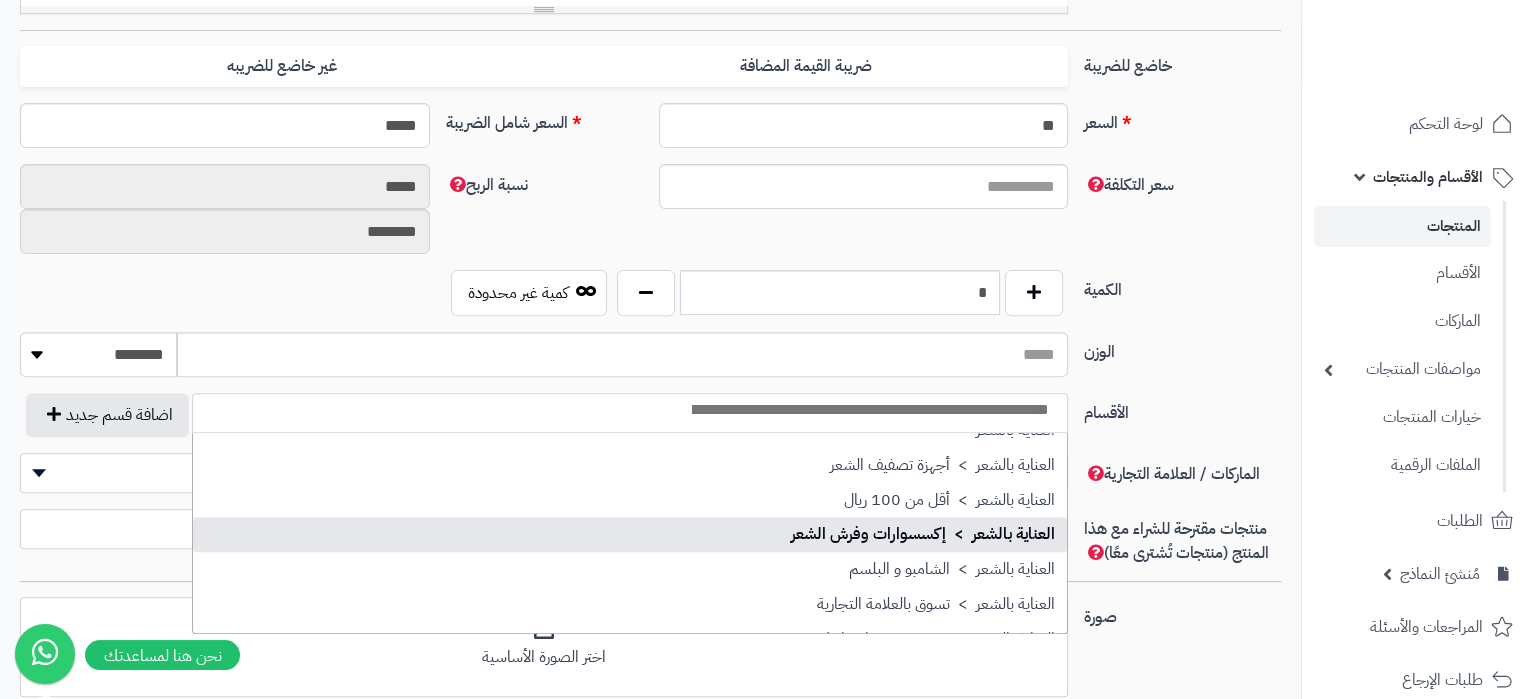scroll, scrollTop: 2610, scrollLeft: 0, axis: vertical 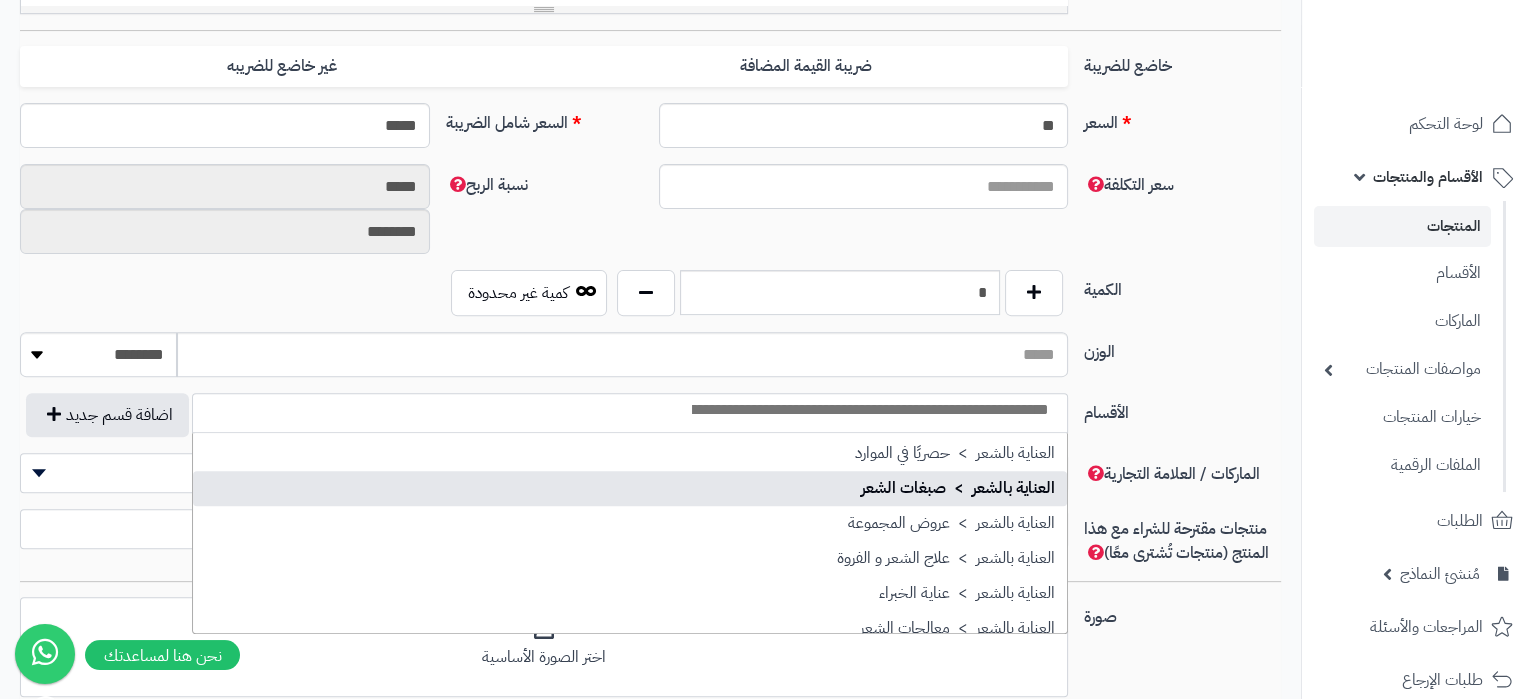 select on "***" 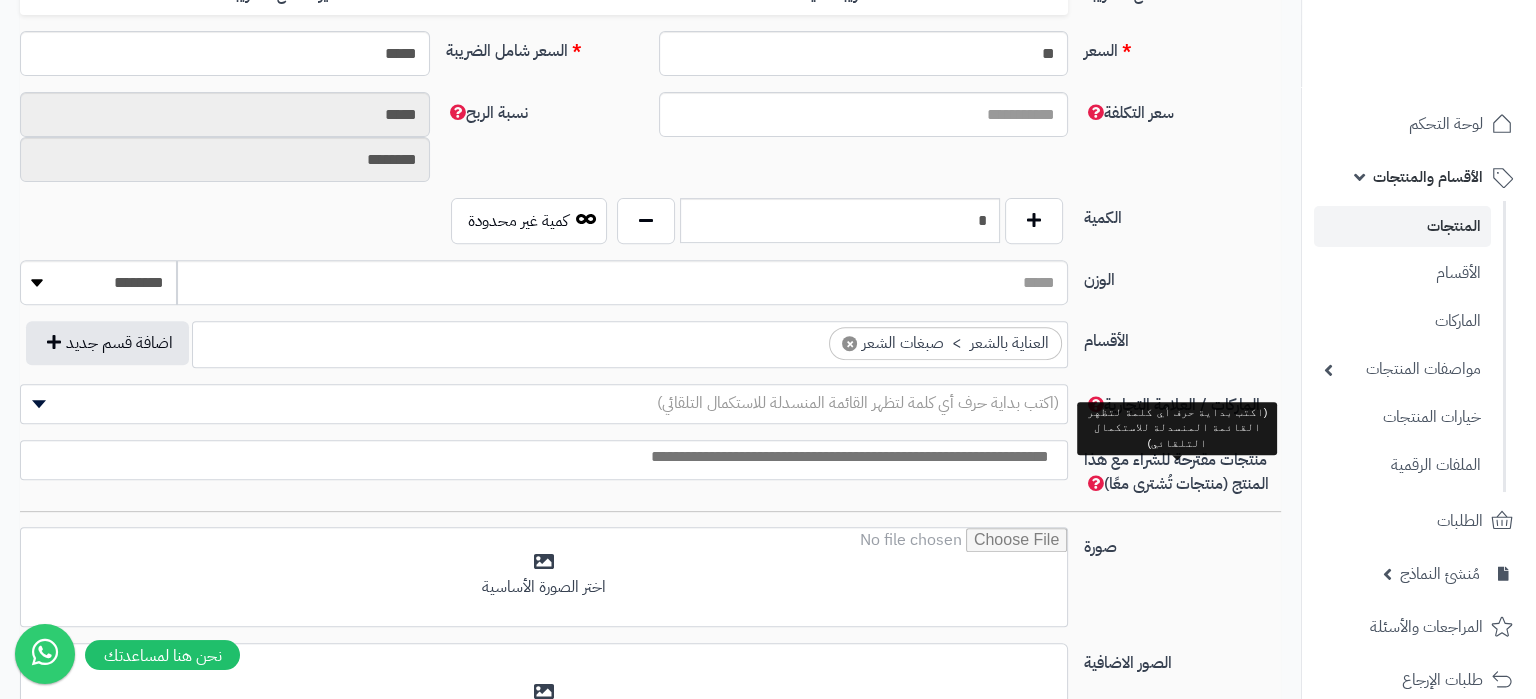 scroll, scrollTop: 945, scrollLeft: 0, axis: vertical 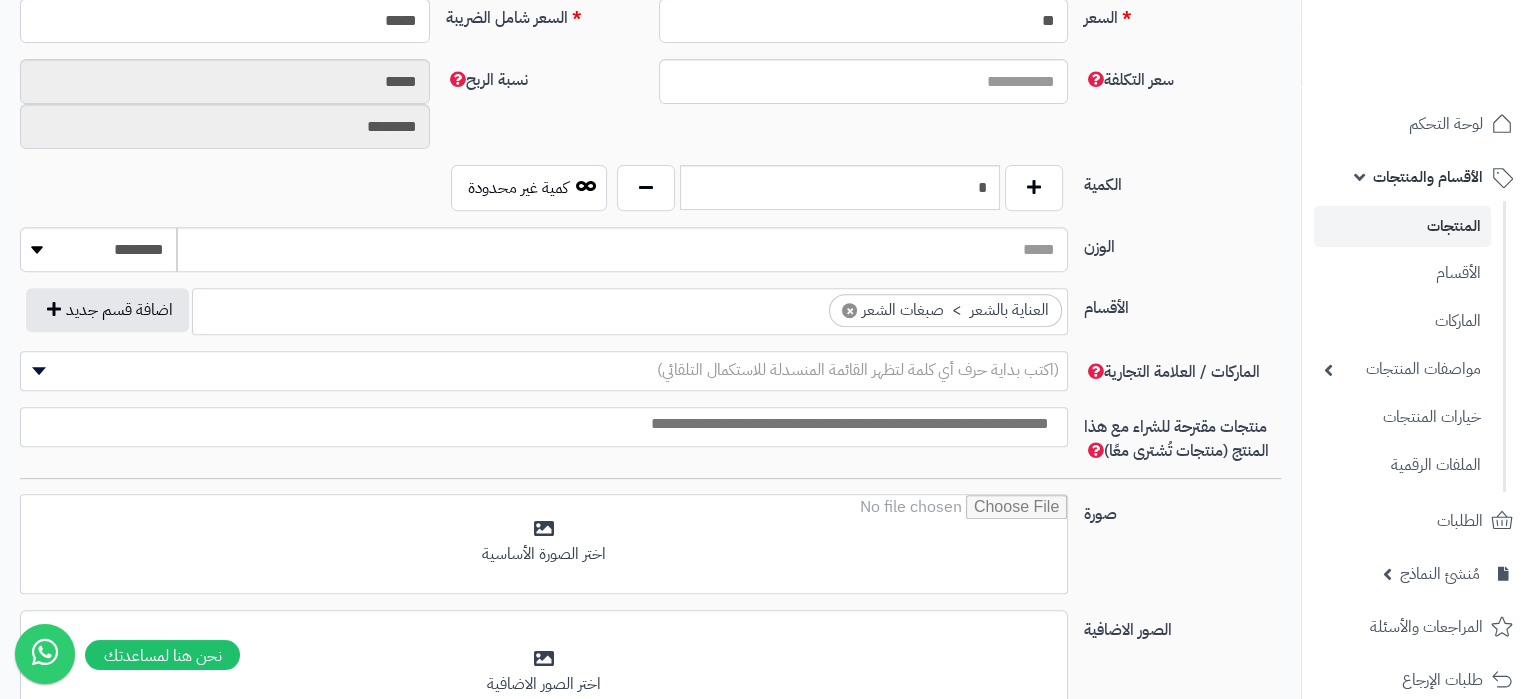 click on "الماركات / العلامة التجارية
(اكتب بداية حرف أي كلمة لتظهر القائمة المنسدلة للاستكمال التلقائي)" at bounding box center (650, 379) 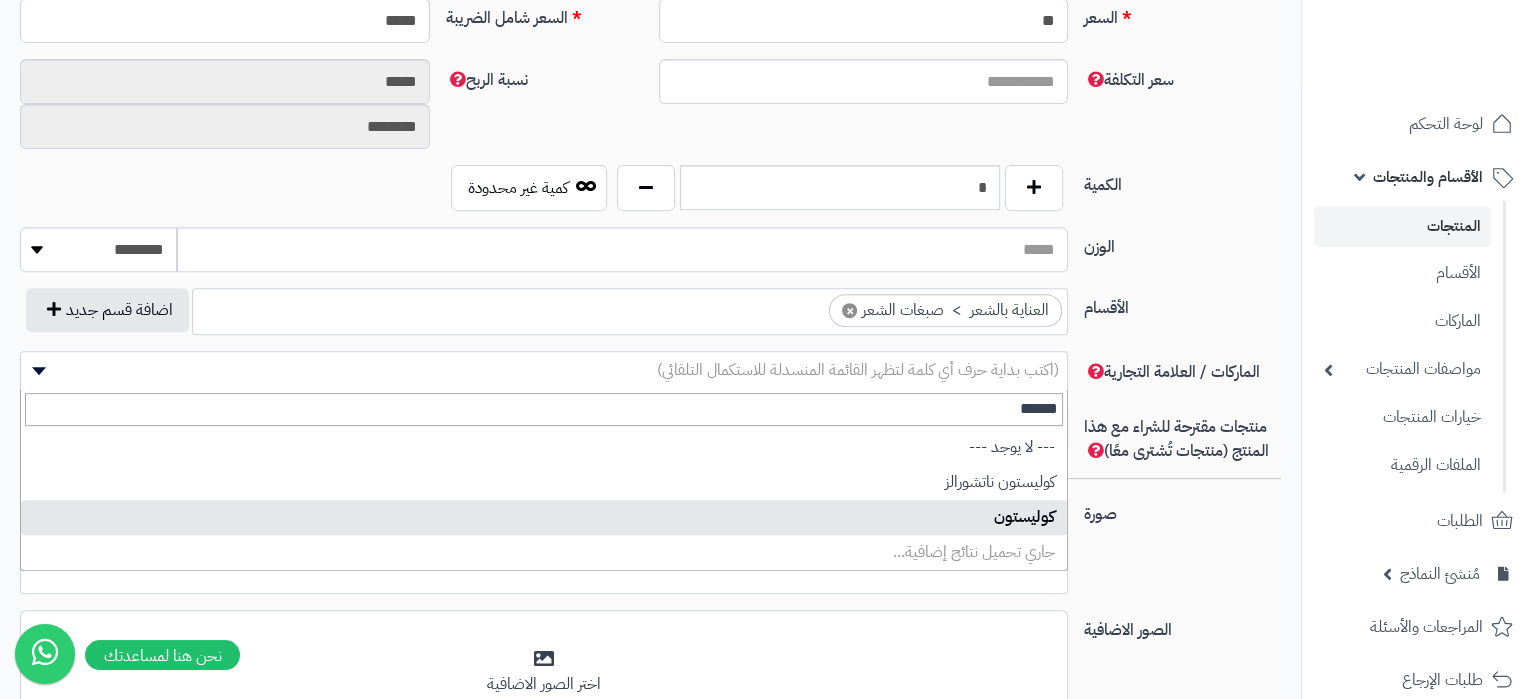 type on "******" 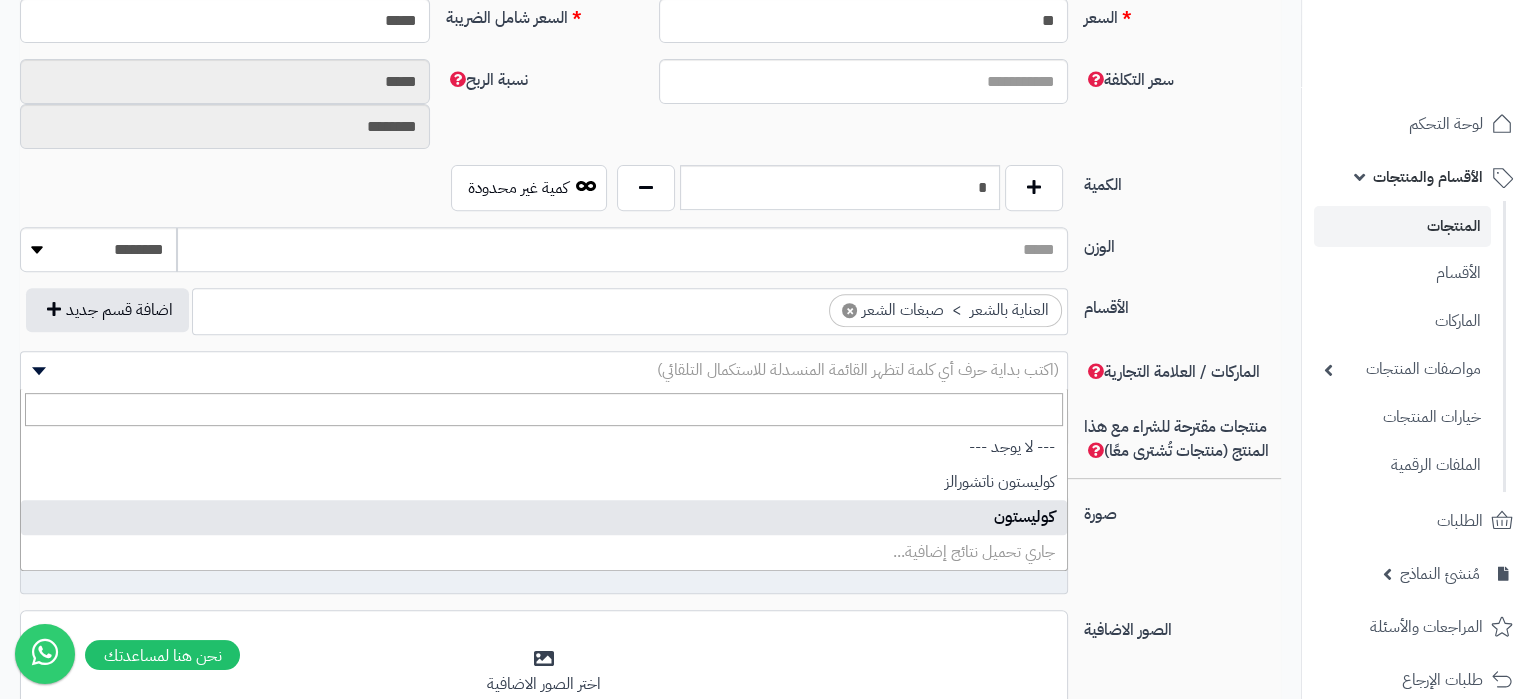 select on "****" 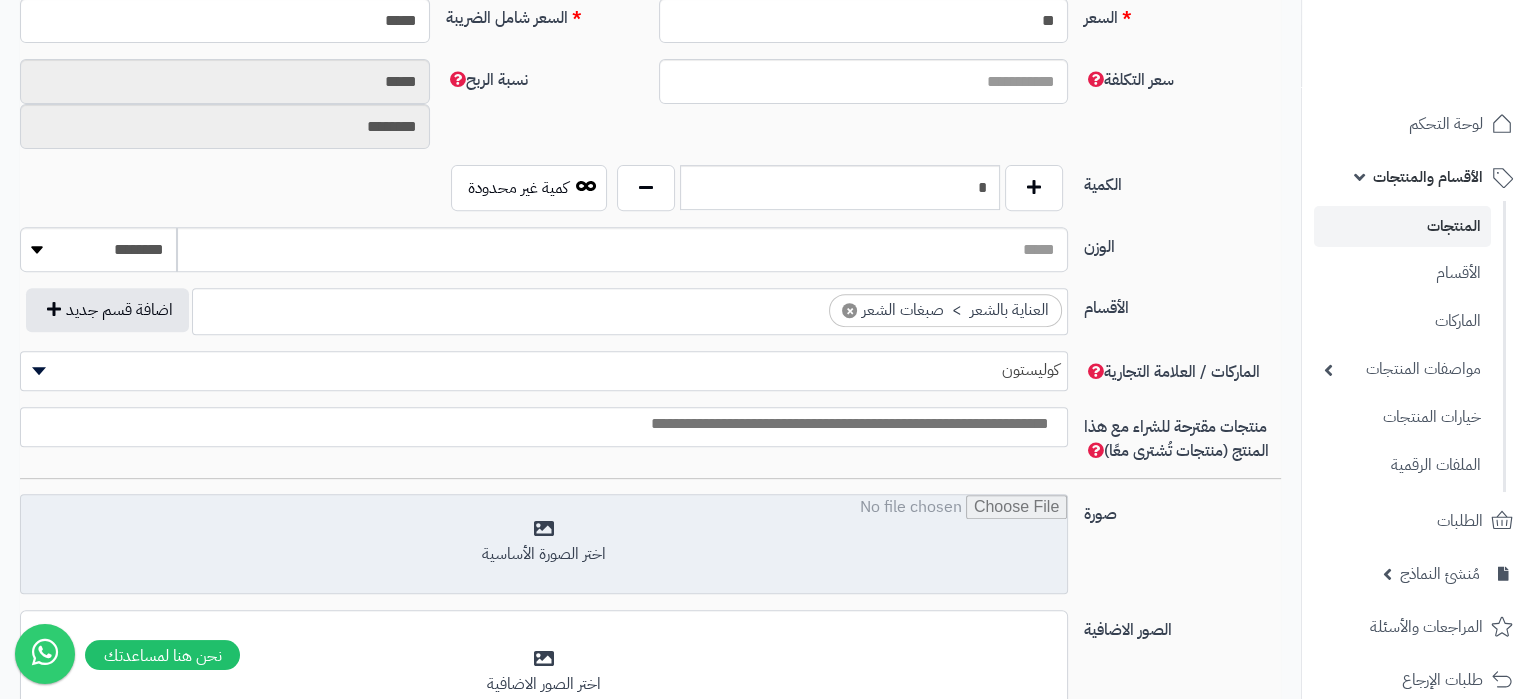 scroll, scrollTop: 1155, scrollLeft: 0, axis: vertical 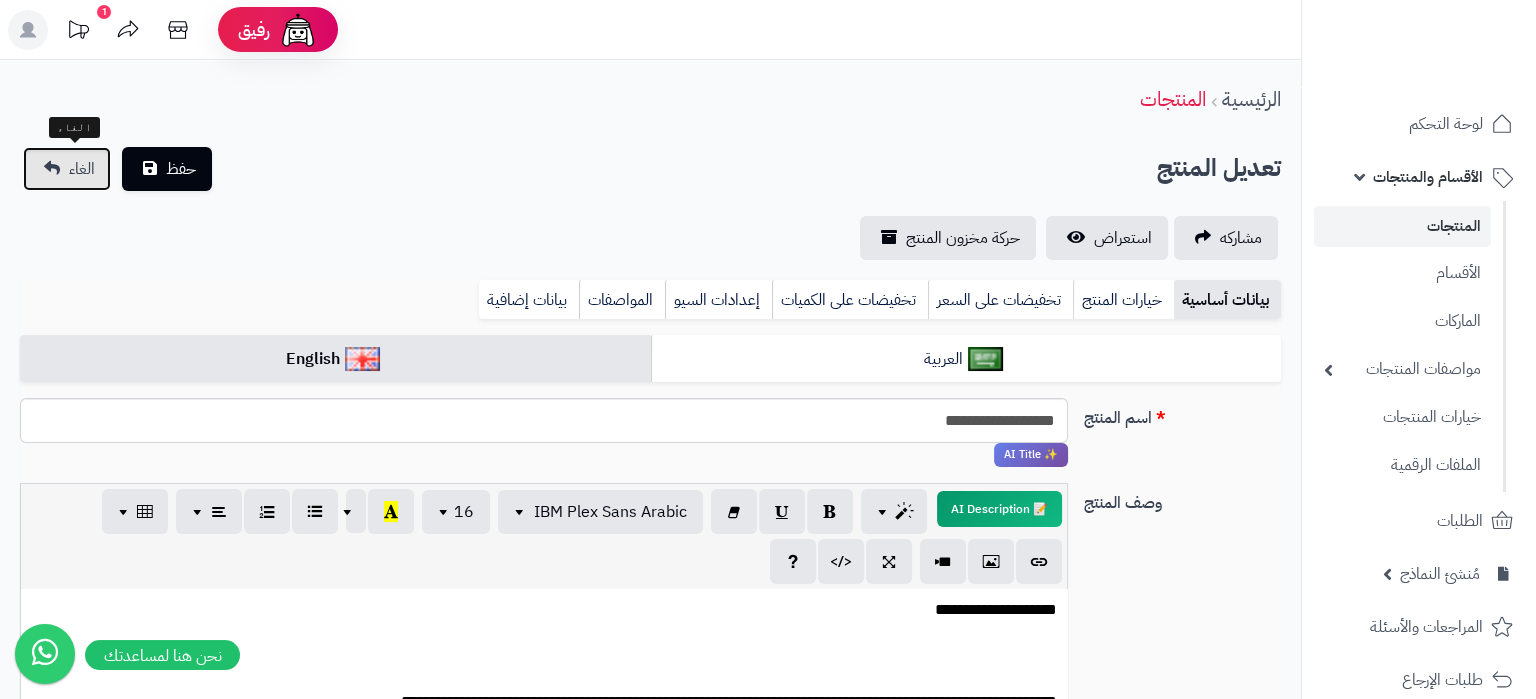 click on "الغاء" at bounding box center [67, 169] 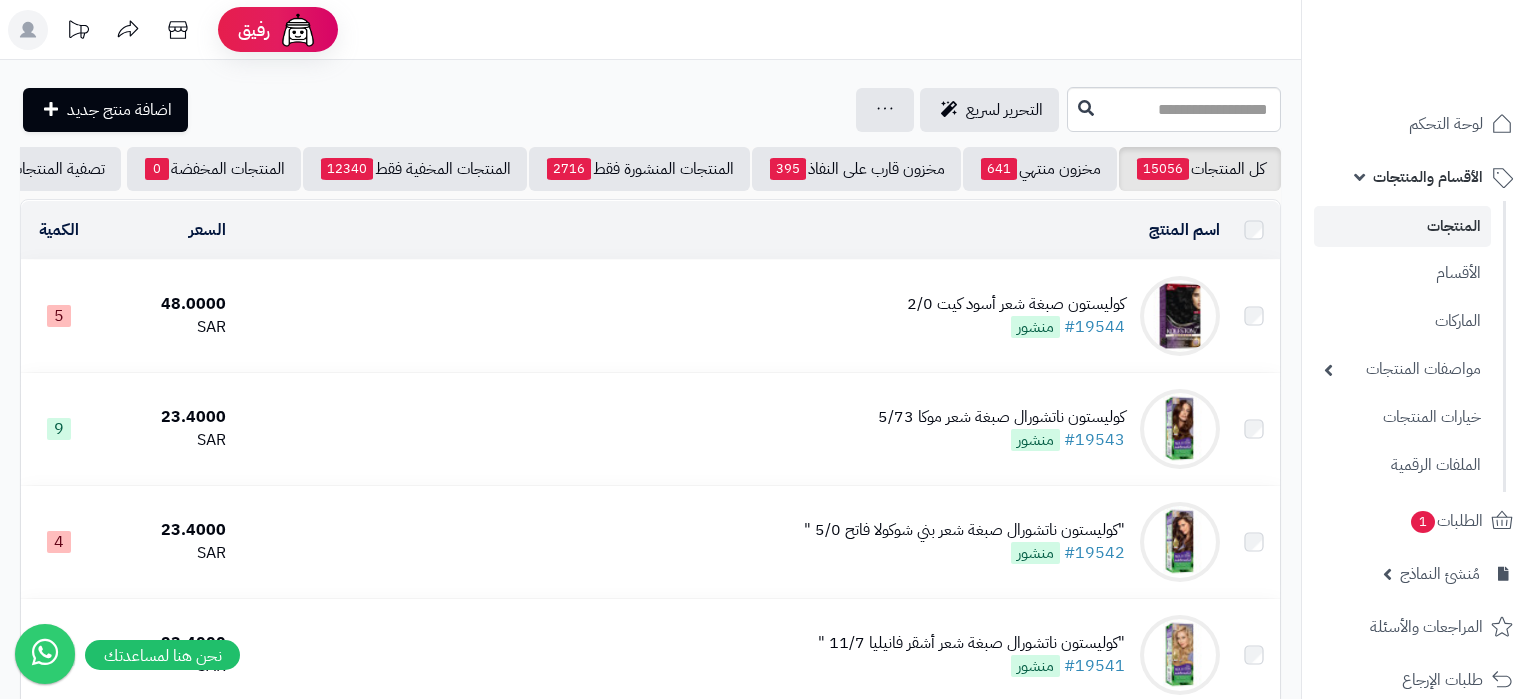 scroll, scrollTop: 0, scrollLeft: 0, axis: both 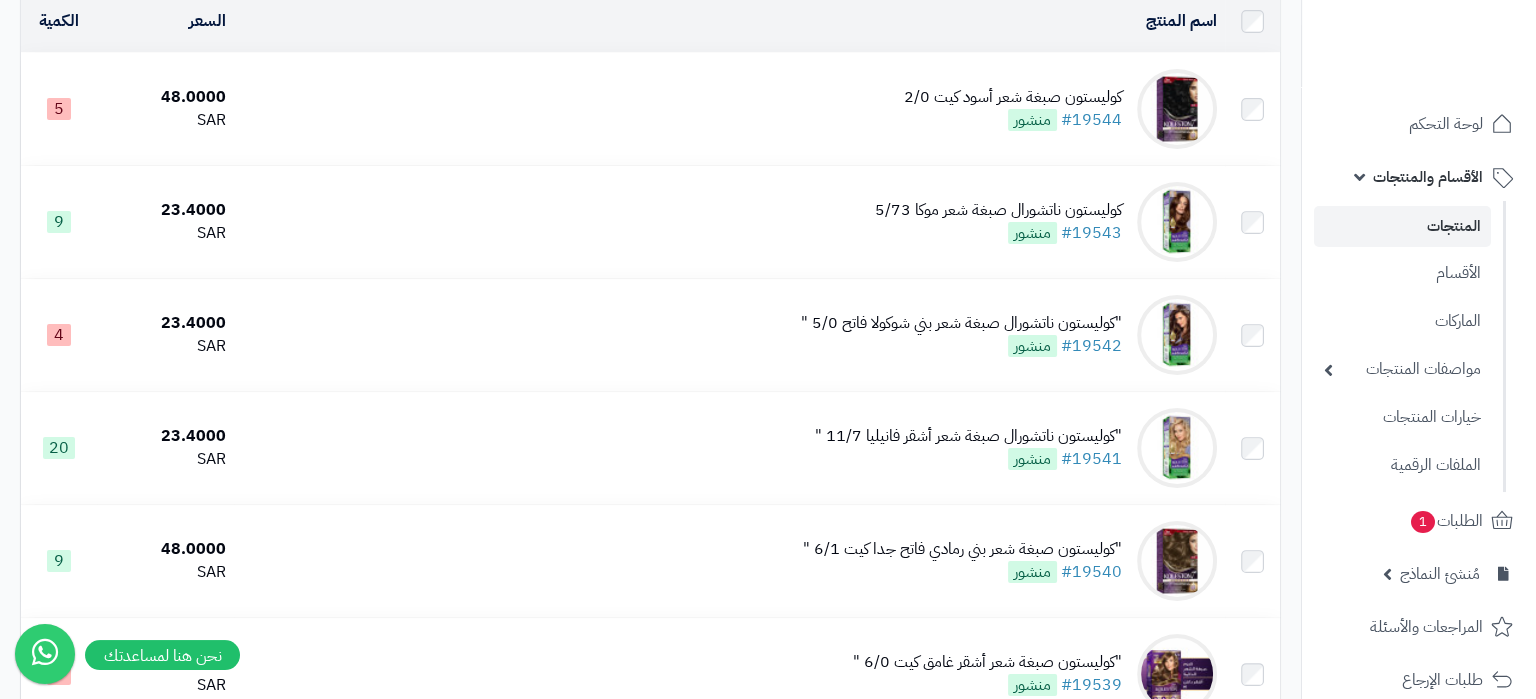 click on "كوليستون صبغة شعر أسود كيت 2/0
#19544
منشور" at bounding box center [729, 109] 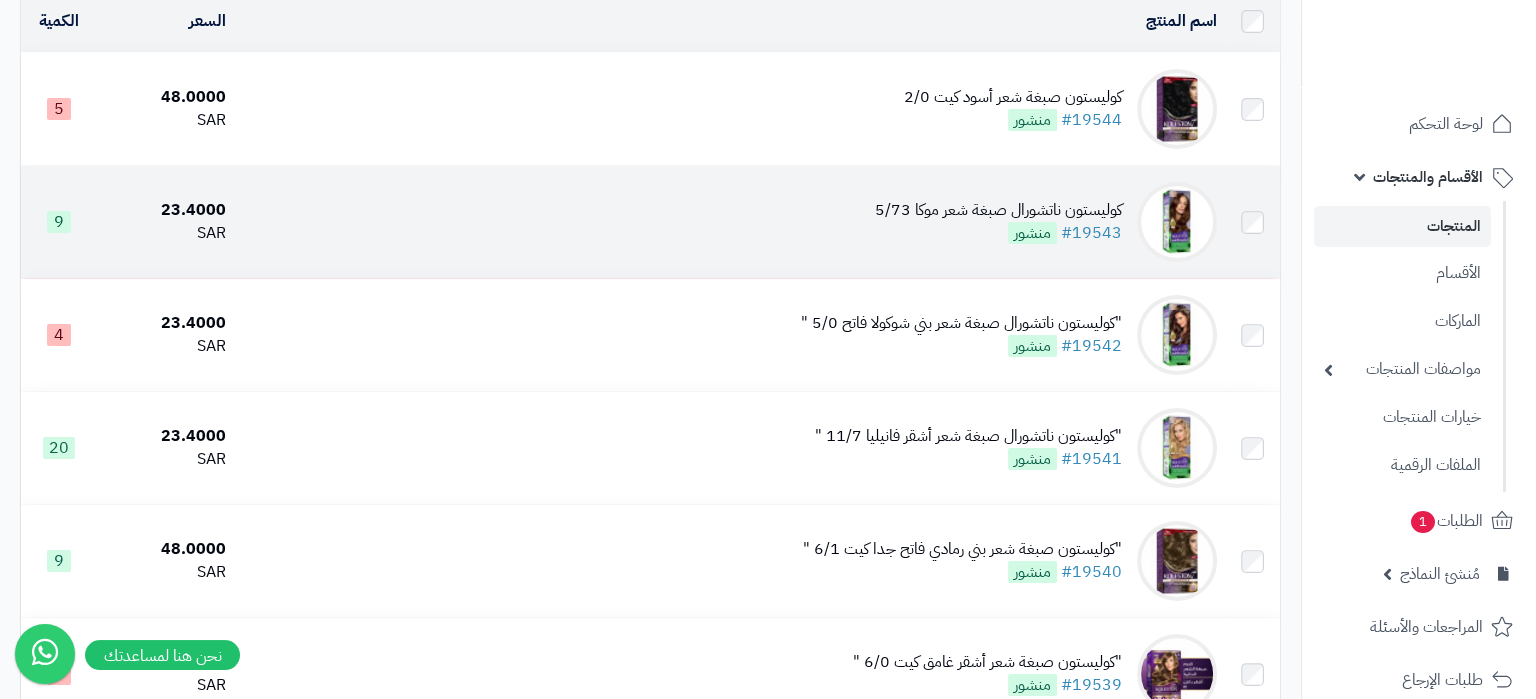 scroll, scrollTop: 0, scrollLeft: 0, axis: both 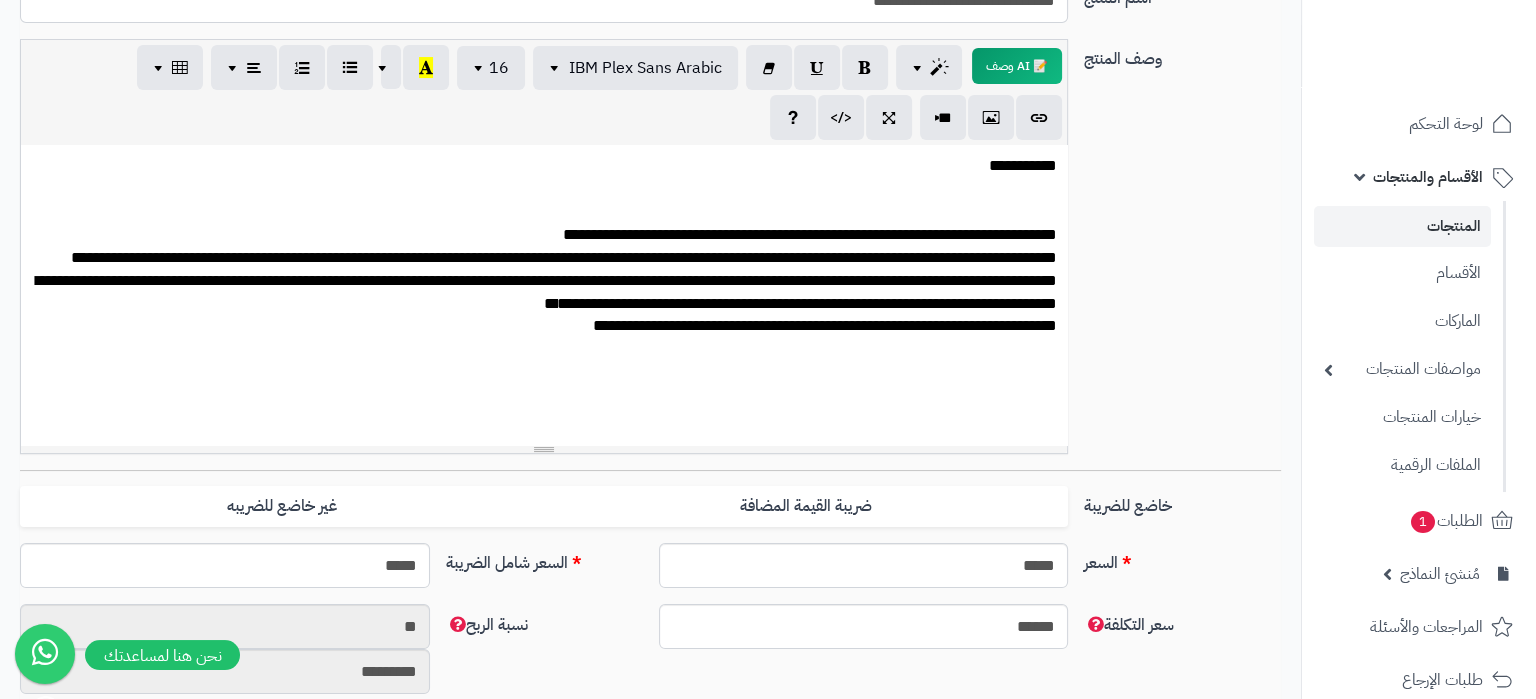 click on "**********" at bounding box center [544, 246] 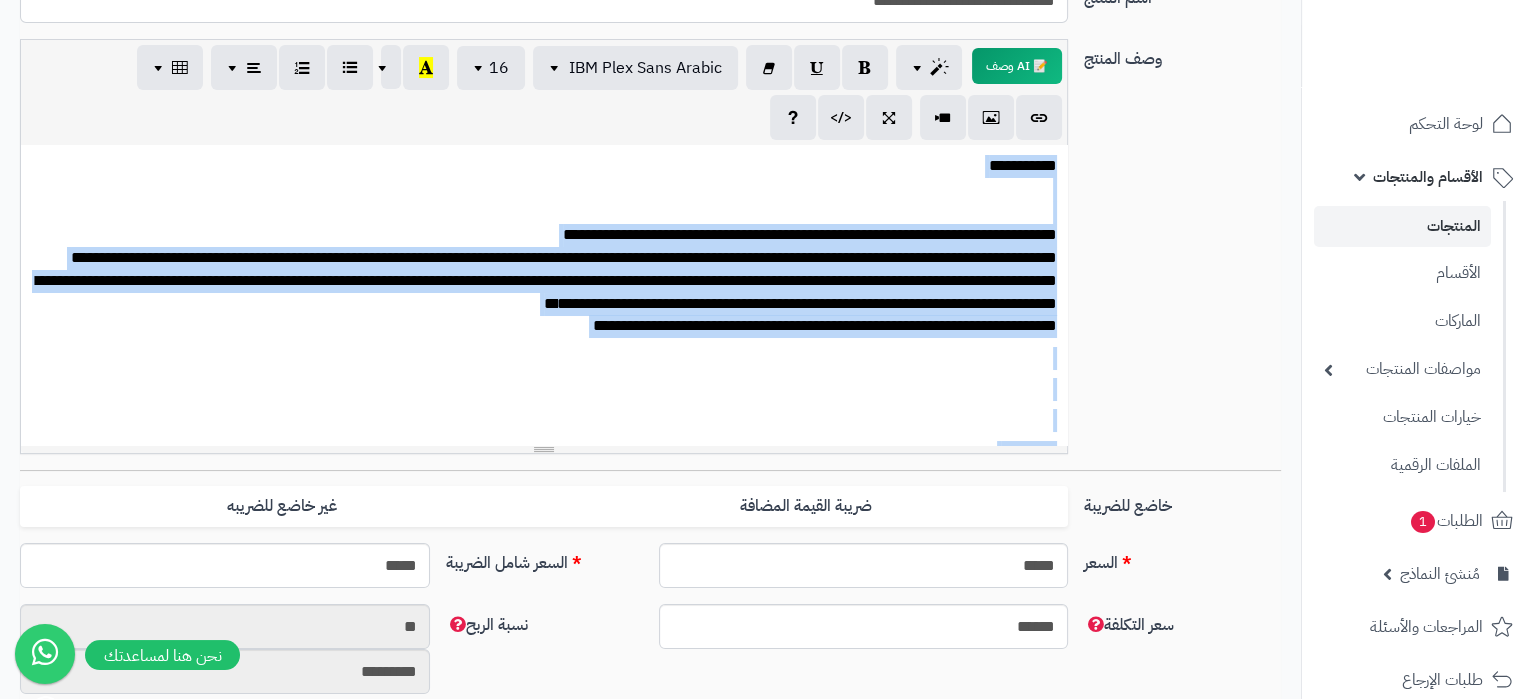 copy on "**********" 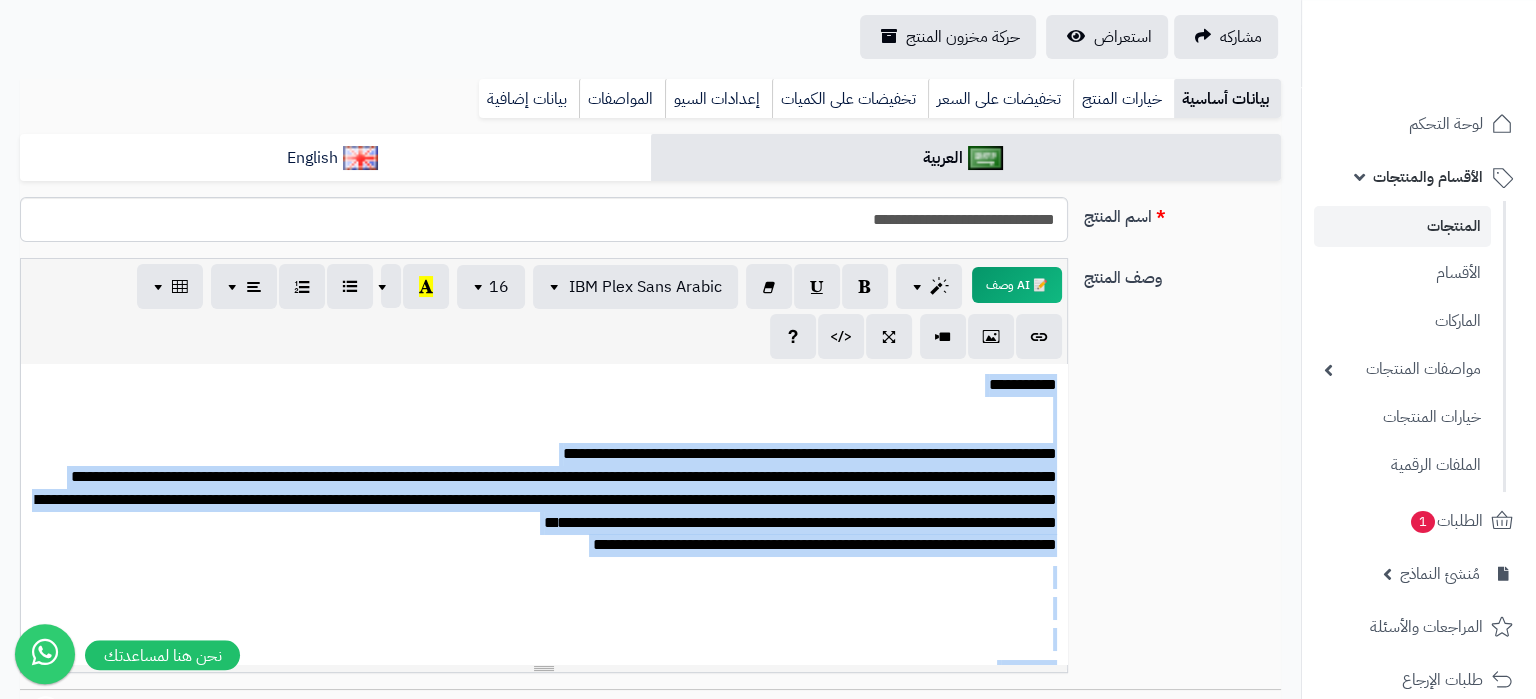 scroll, scrollTop: 105, scrollLeft: 0, axis: vertical 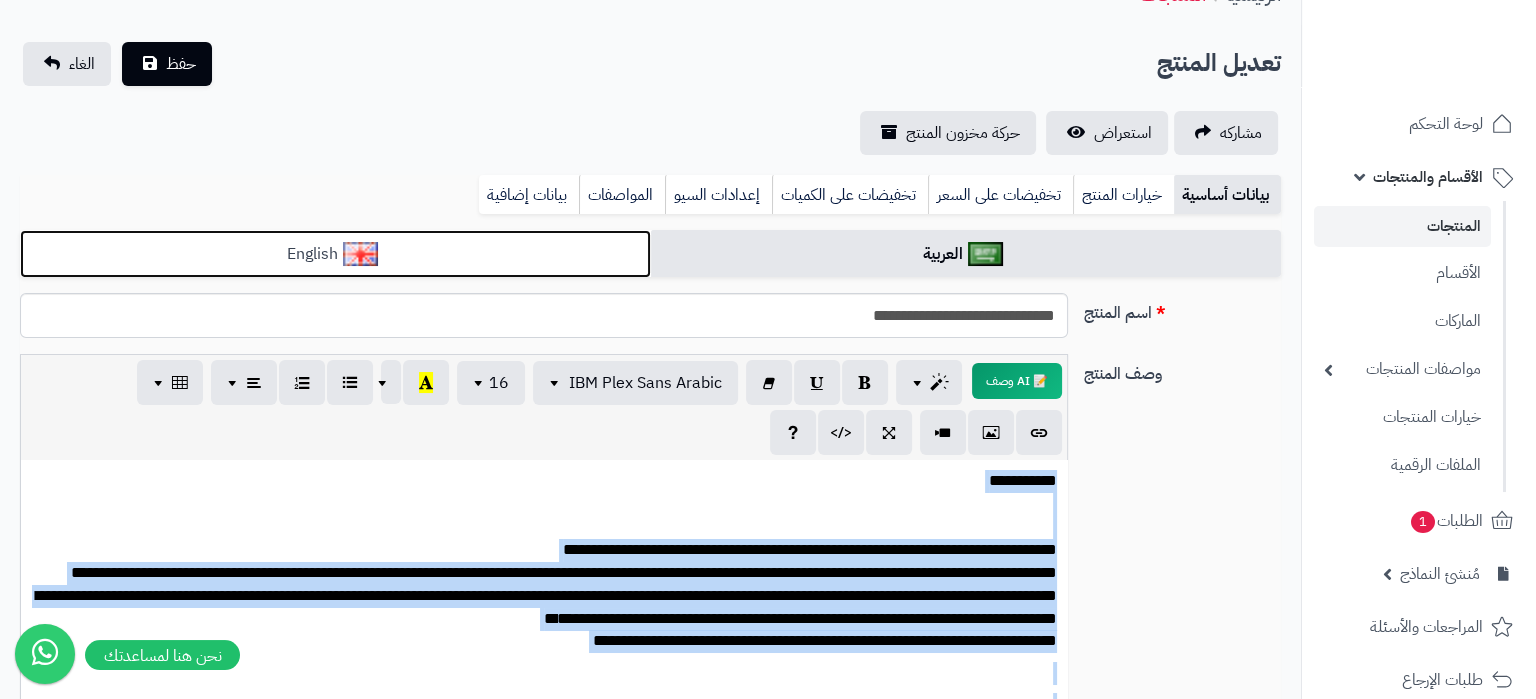 click on "English" at bounding box center (335, 254) 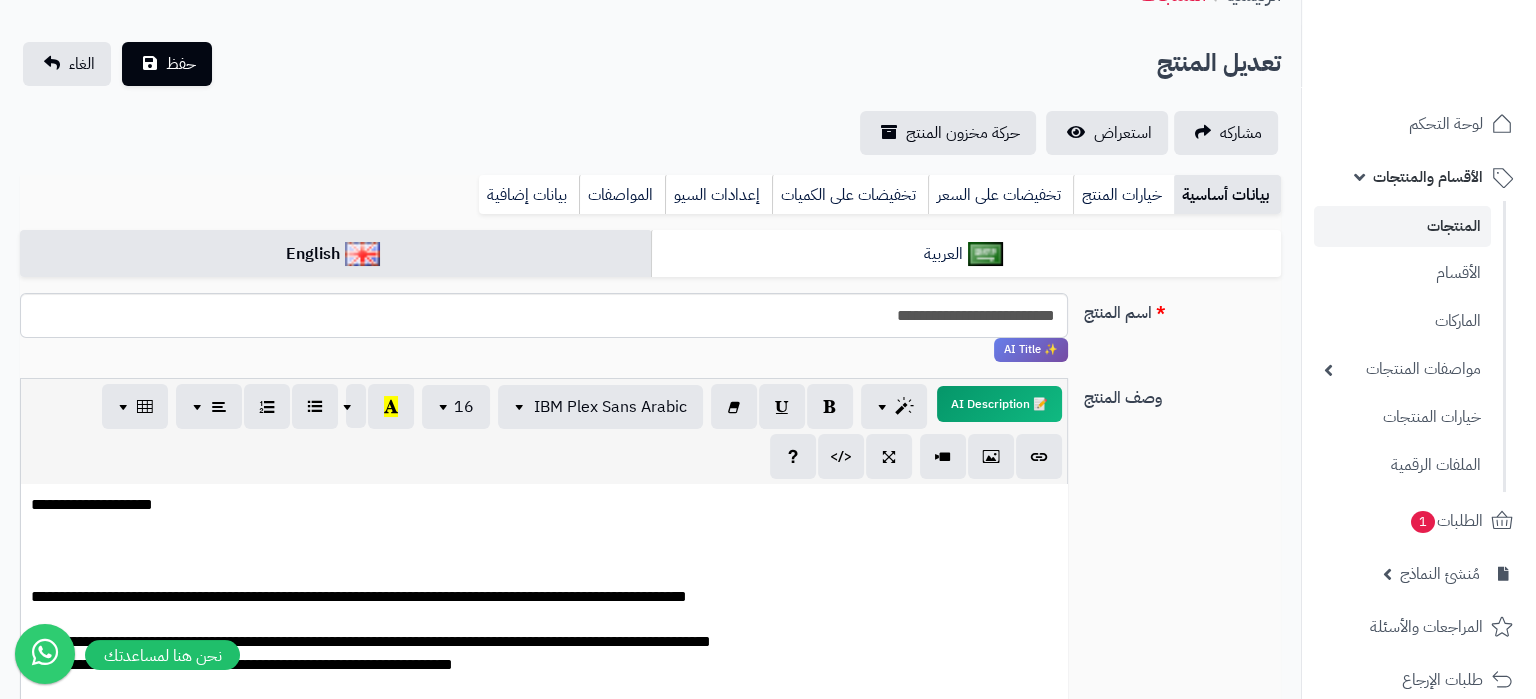 click on "**********" at bounding box center (544, 677) 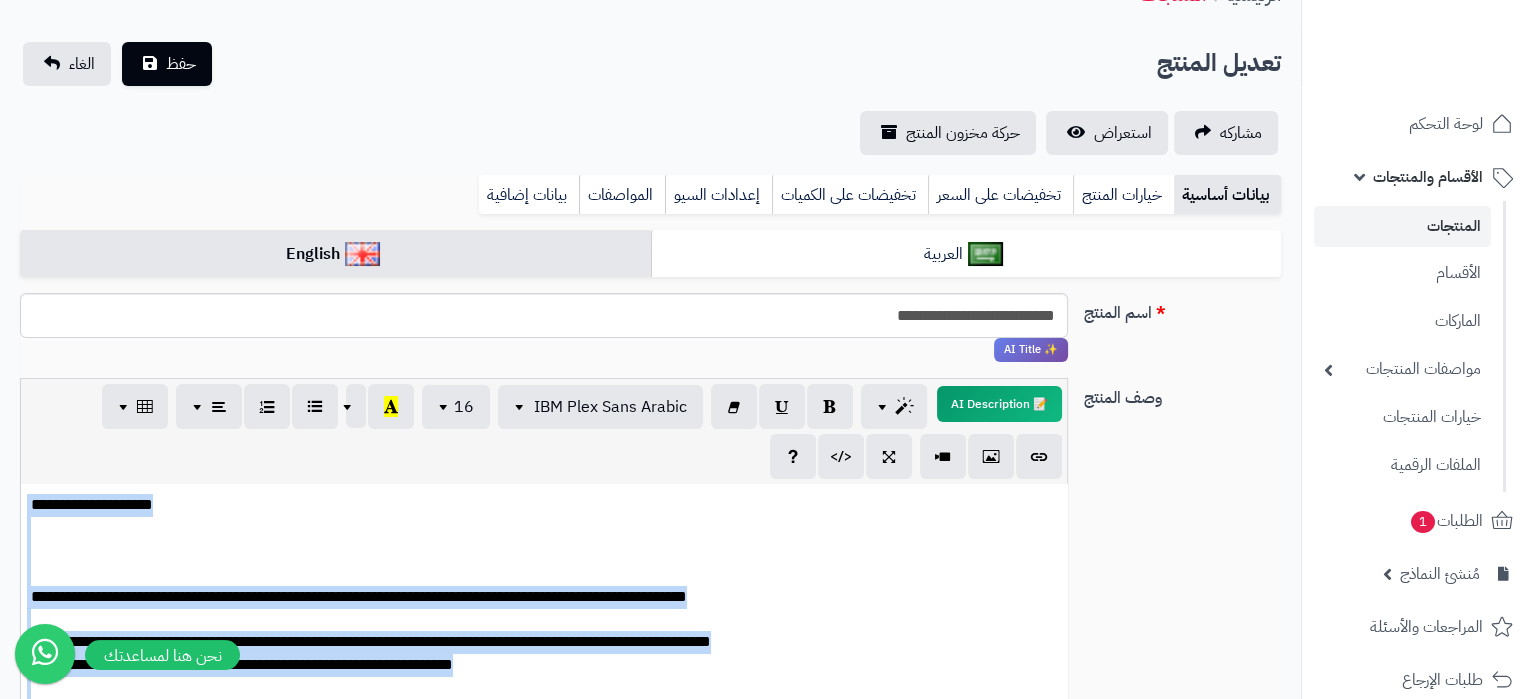 copy on "**********" 